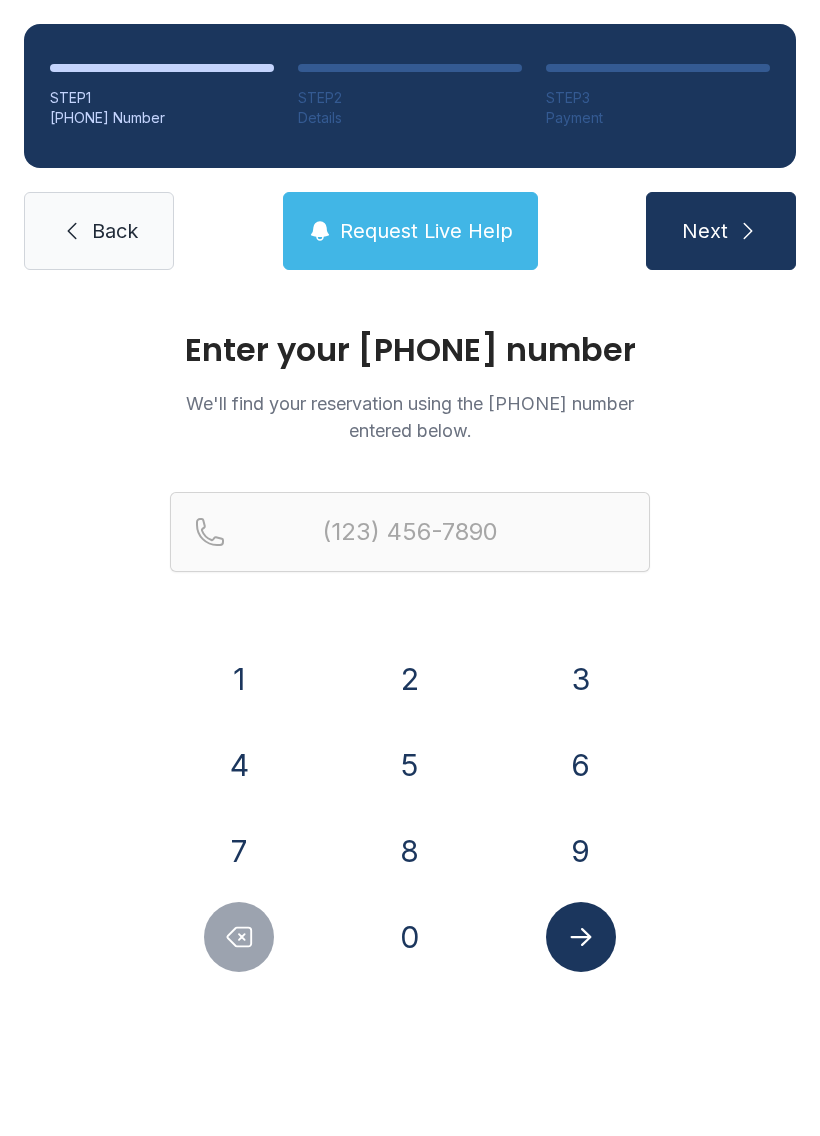 scroll, scrollTop: 0, scrollLeft: 0, axis: both 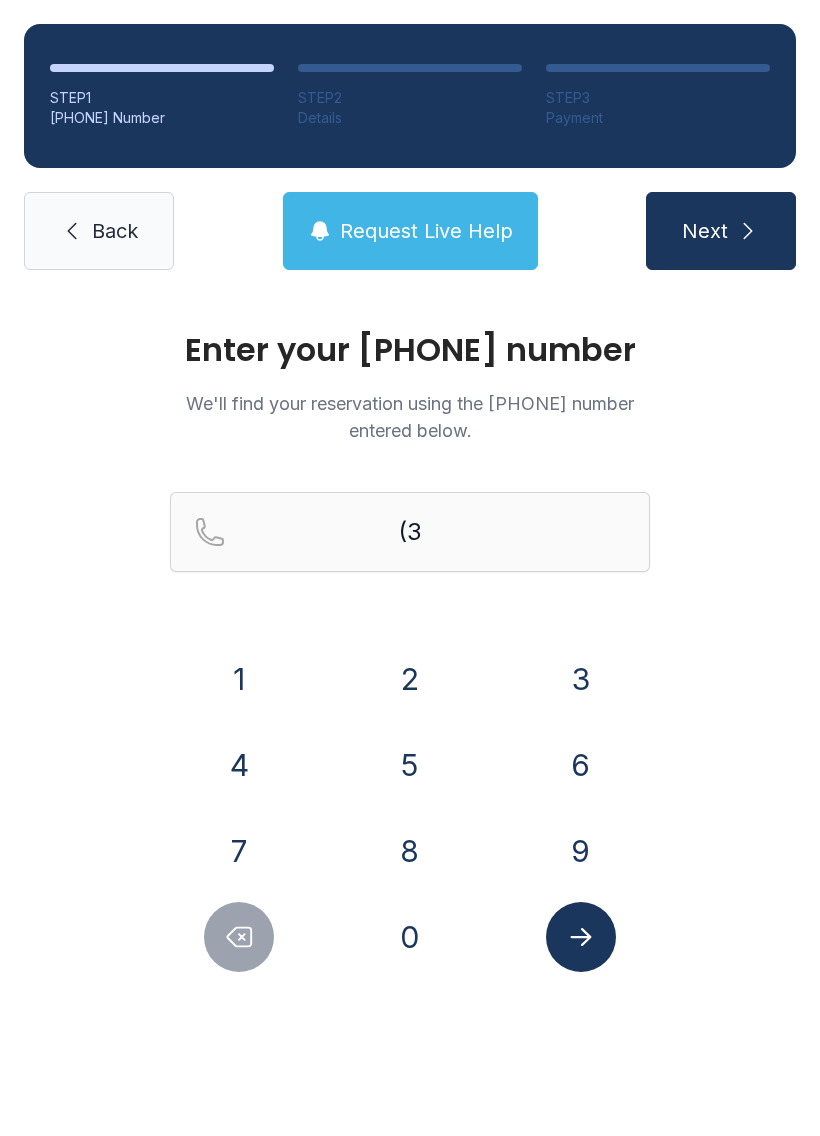 click on "3" at bounding box center (239, 679) 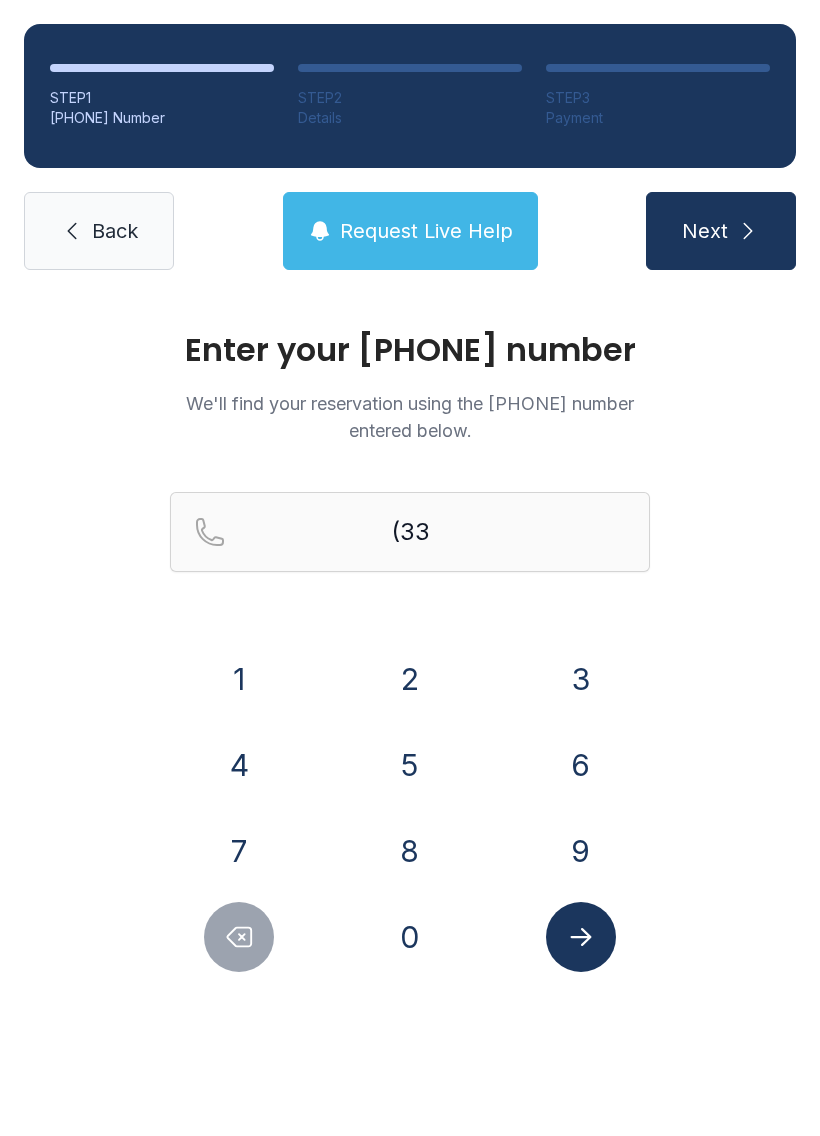 click on "6" at bounding box center (239, 679) 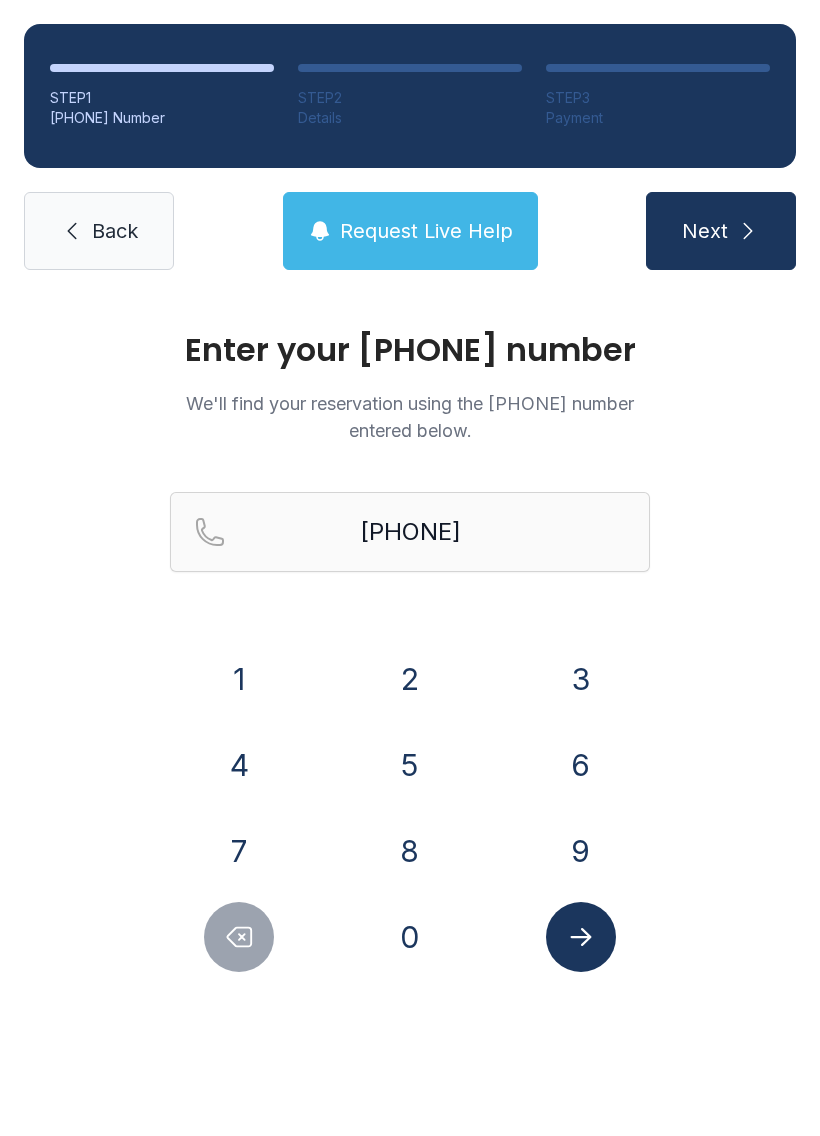 click on "6" at bounding box center (239, 679) 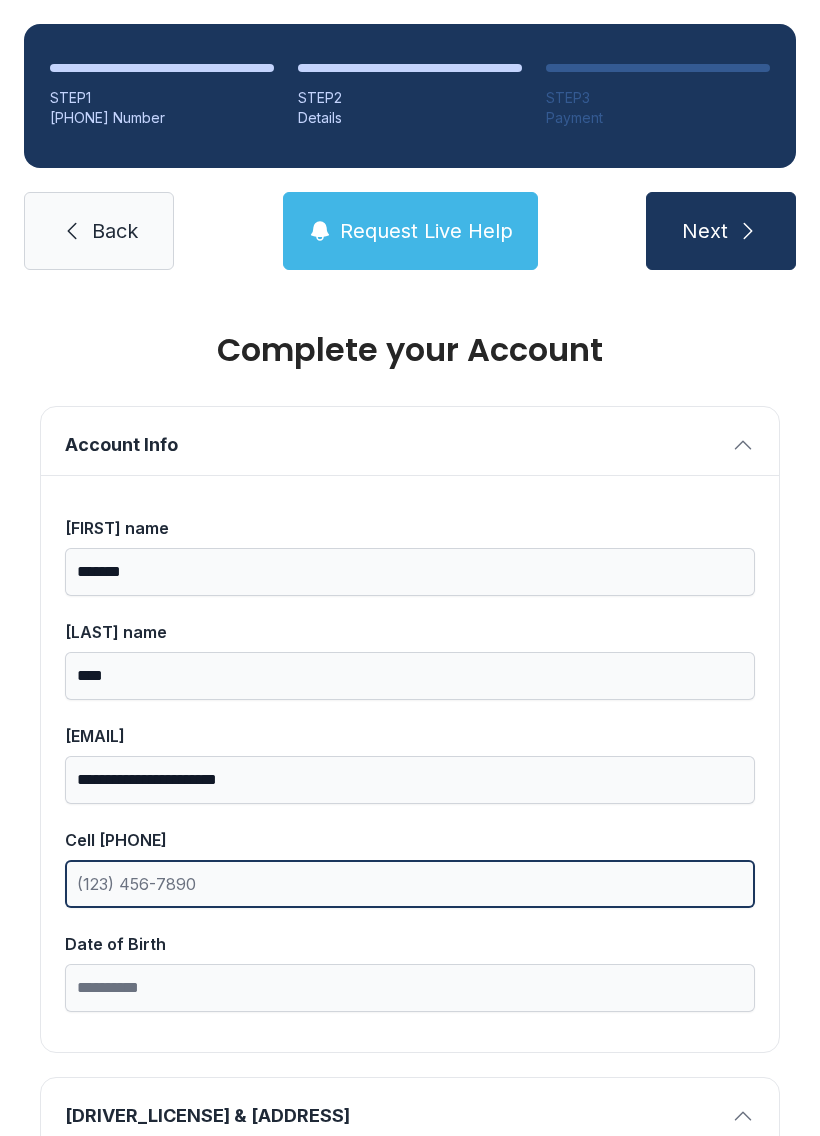 click on "Cell [PHONE]" at bounding box center [410, 884] 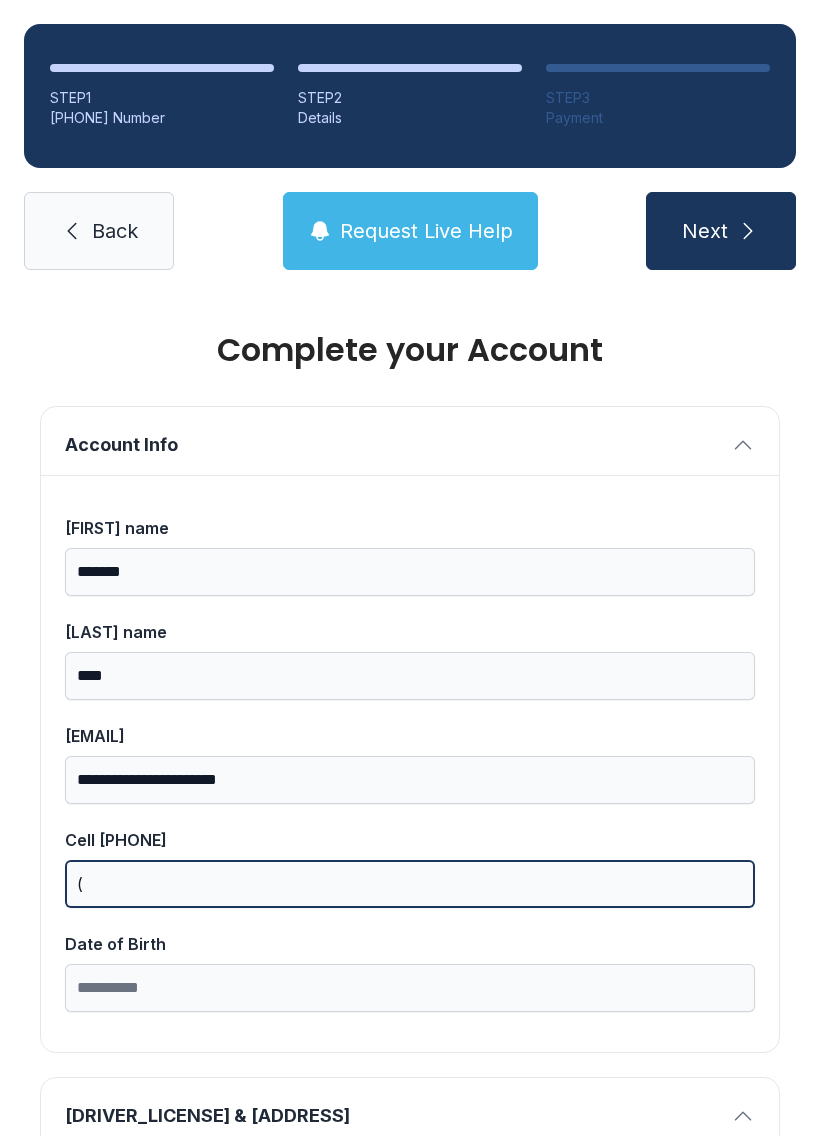 scroll, scrollTop: 44, scrollLeft: 0, axis: vertical 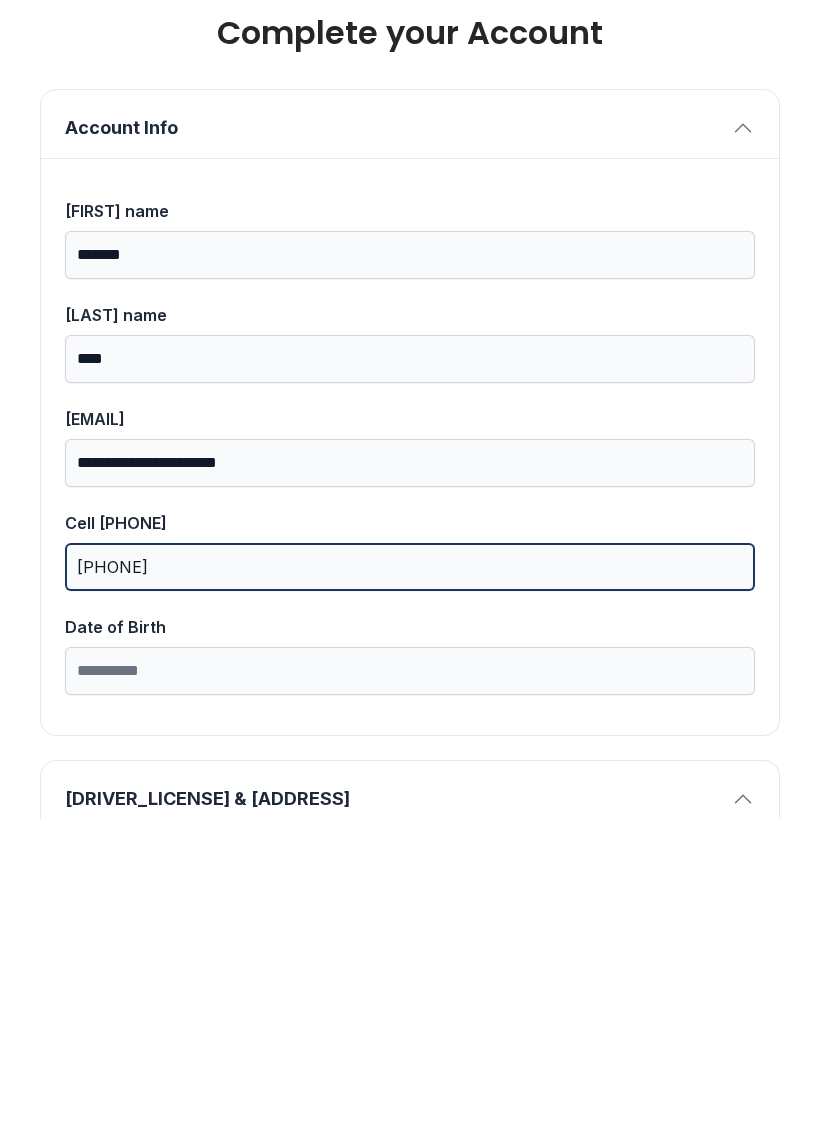 type on "[PHONE]" 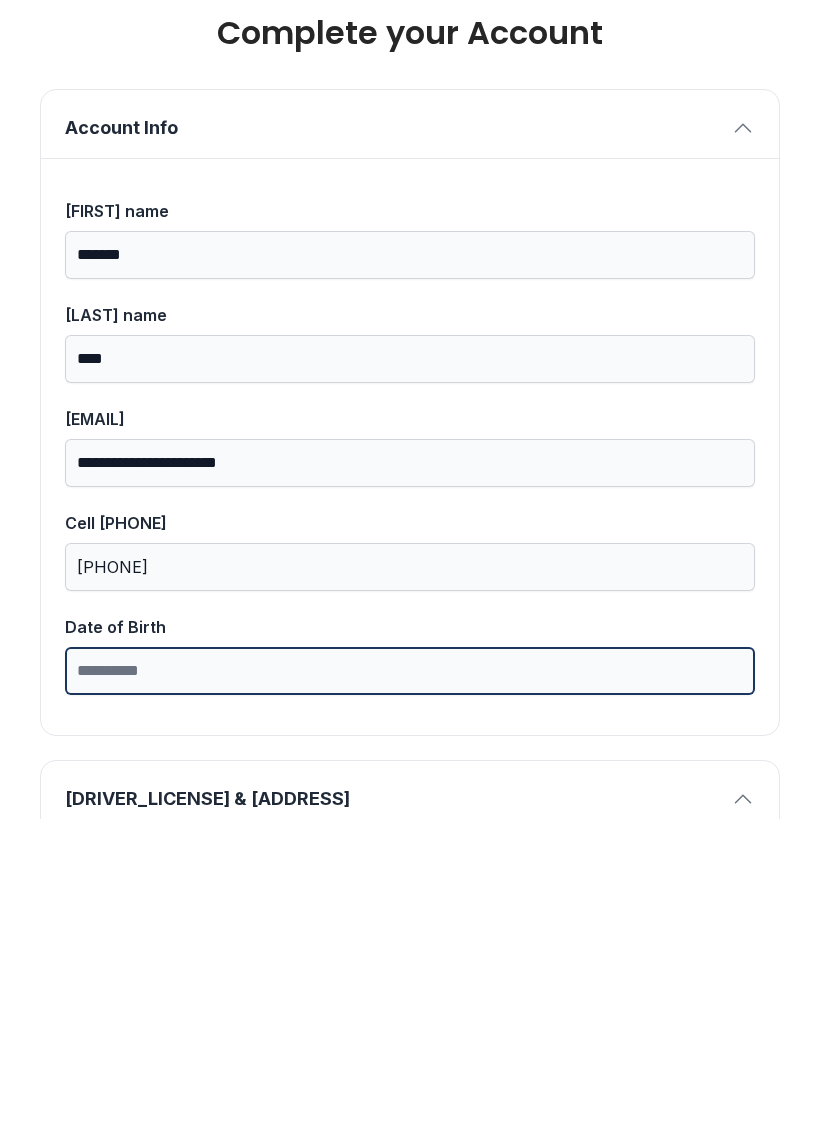 click on "Date of Birth" at bounding box center (410, 988) 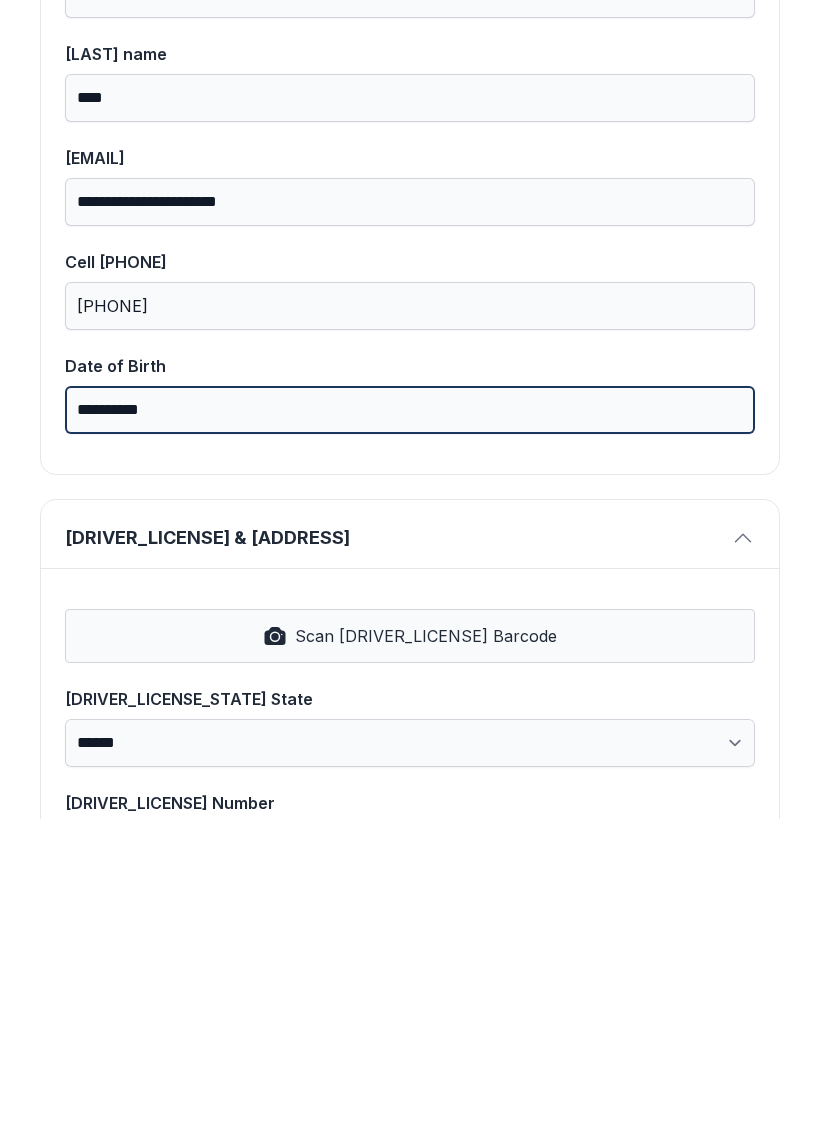scroll, scrollTop: 280, scrollLeft: 0, axis: vertical 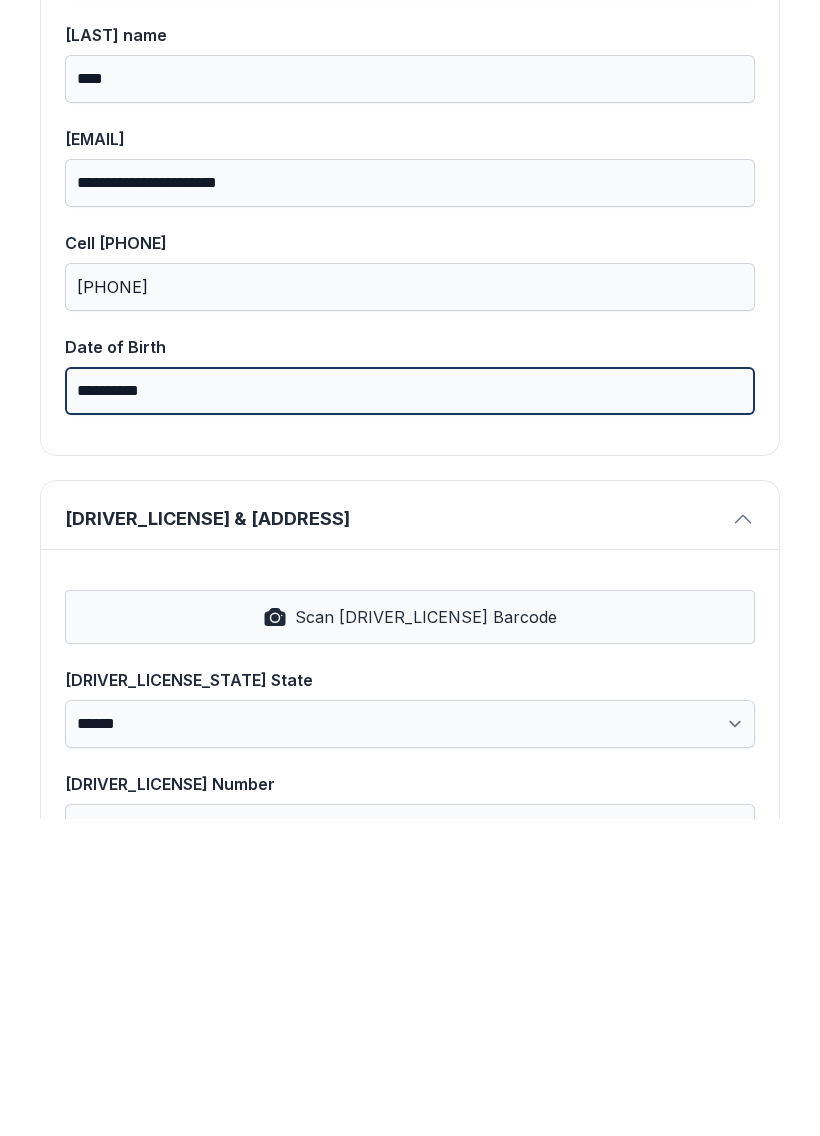 type on "**********" 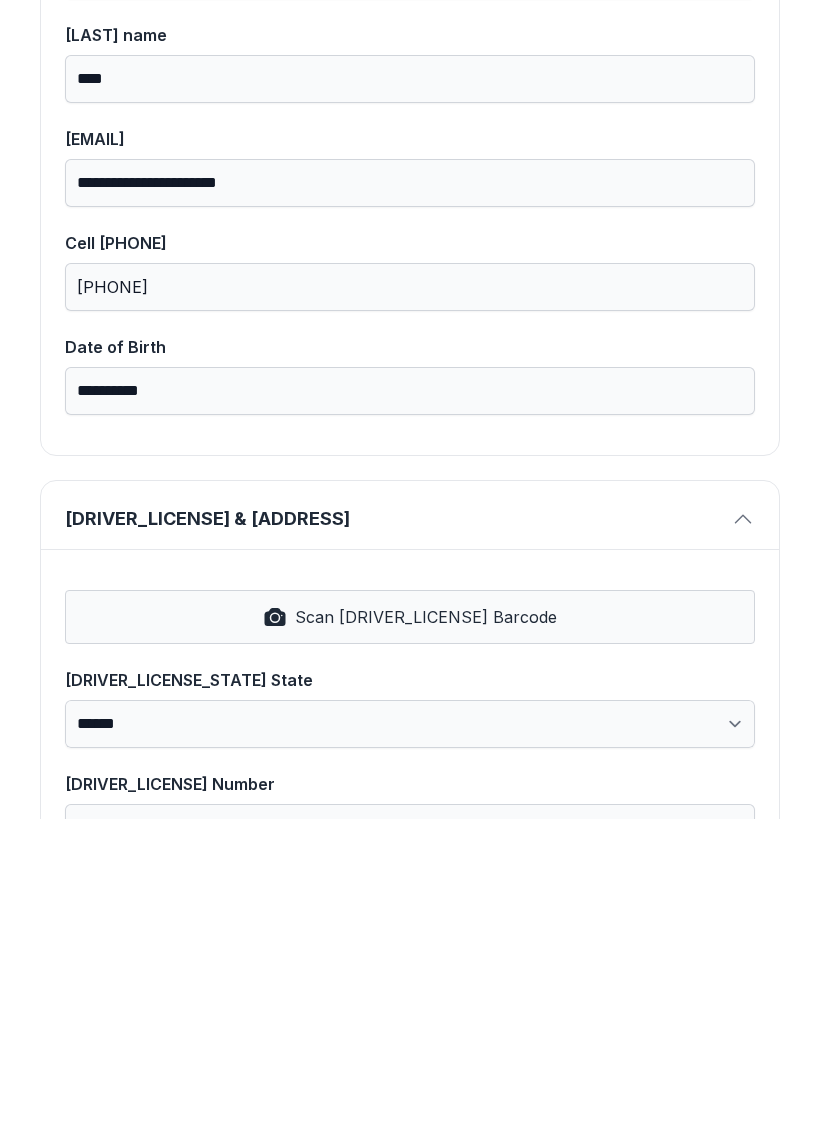 click on "Scan [DRIVER_LICENSE] Barcode" at bounding box center [410, 934] 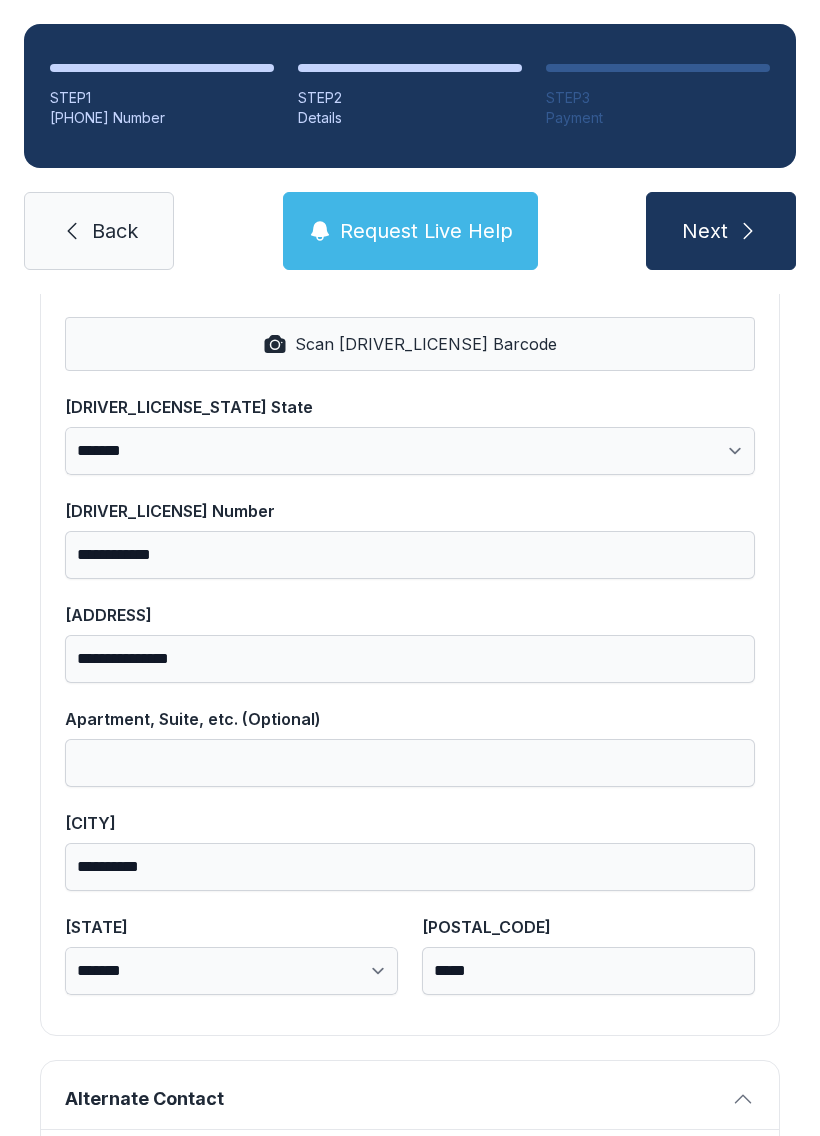 scroll, scrollTop: 871, scrollLeft: 0, axis: vertical 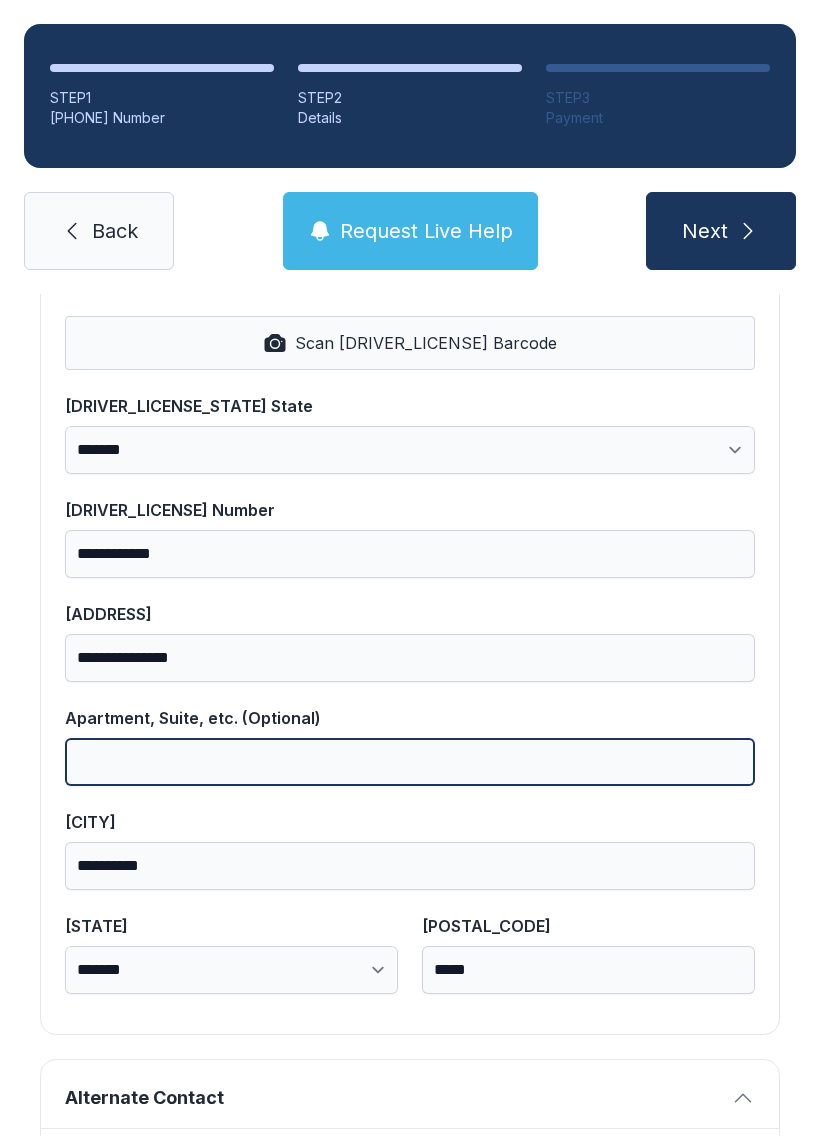 click on "Apartment, Suite, etc. (Optional)" at bounding box center (410, 762) 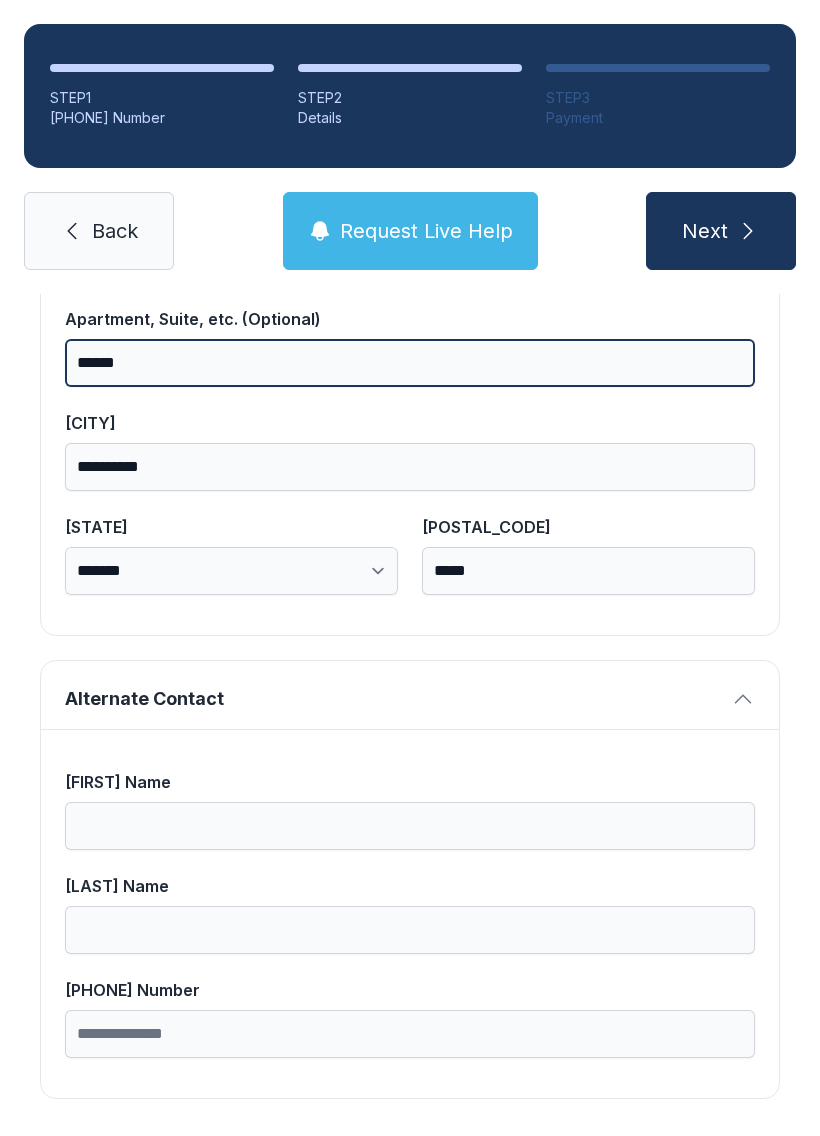 scroll, scrollTop: 1269, scrollLeft: 0, axis: vertical 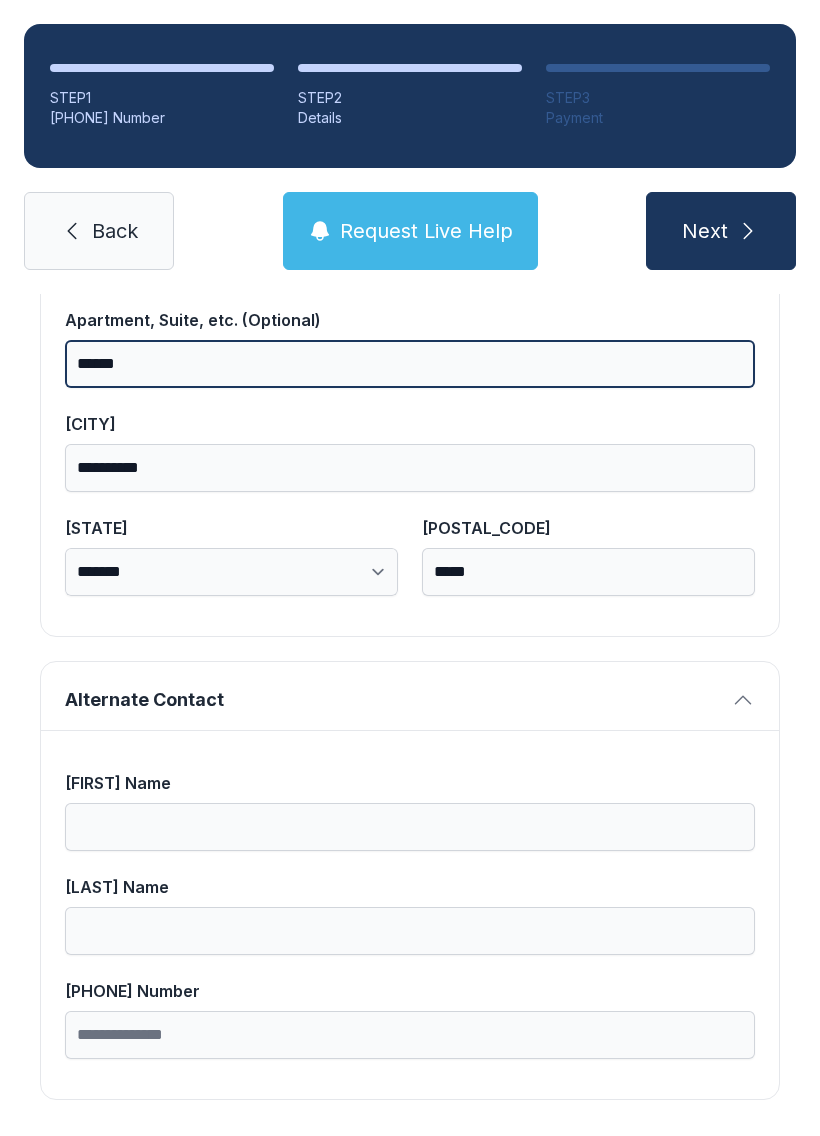 type on "******" 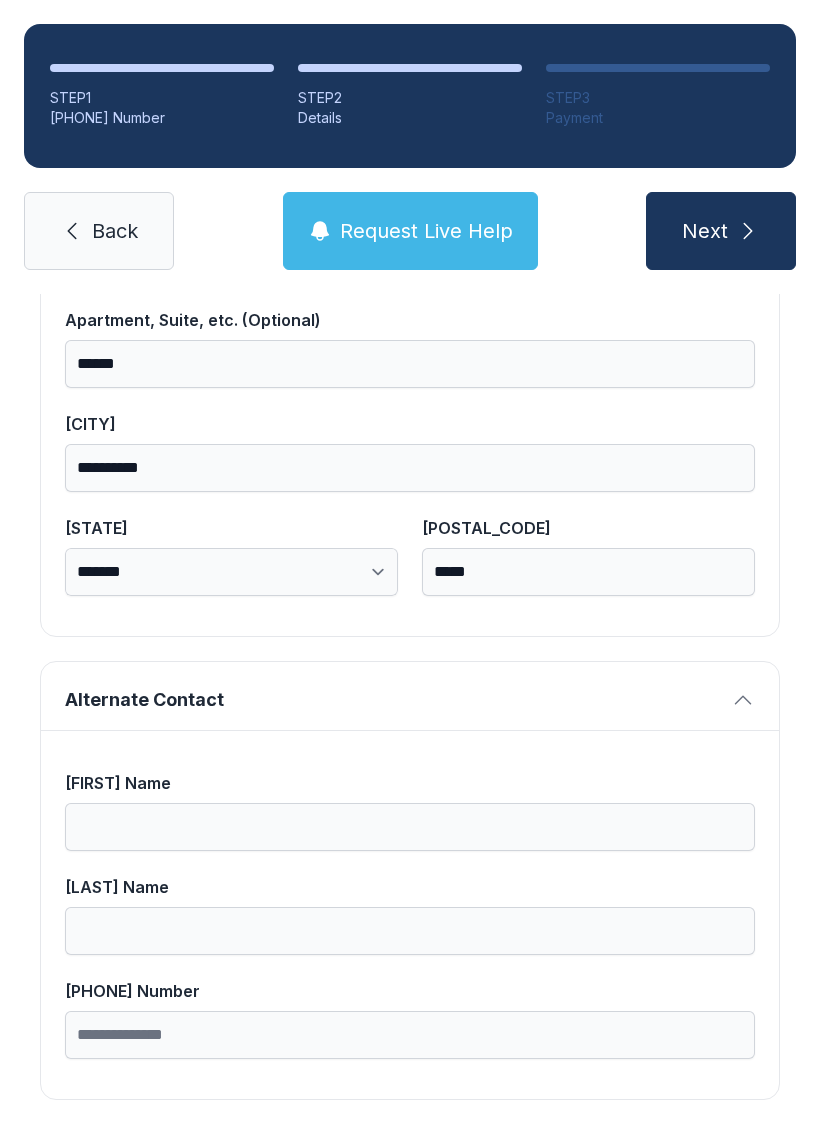 click on "Next" at bounding box center [721, 231] 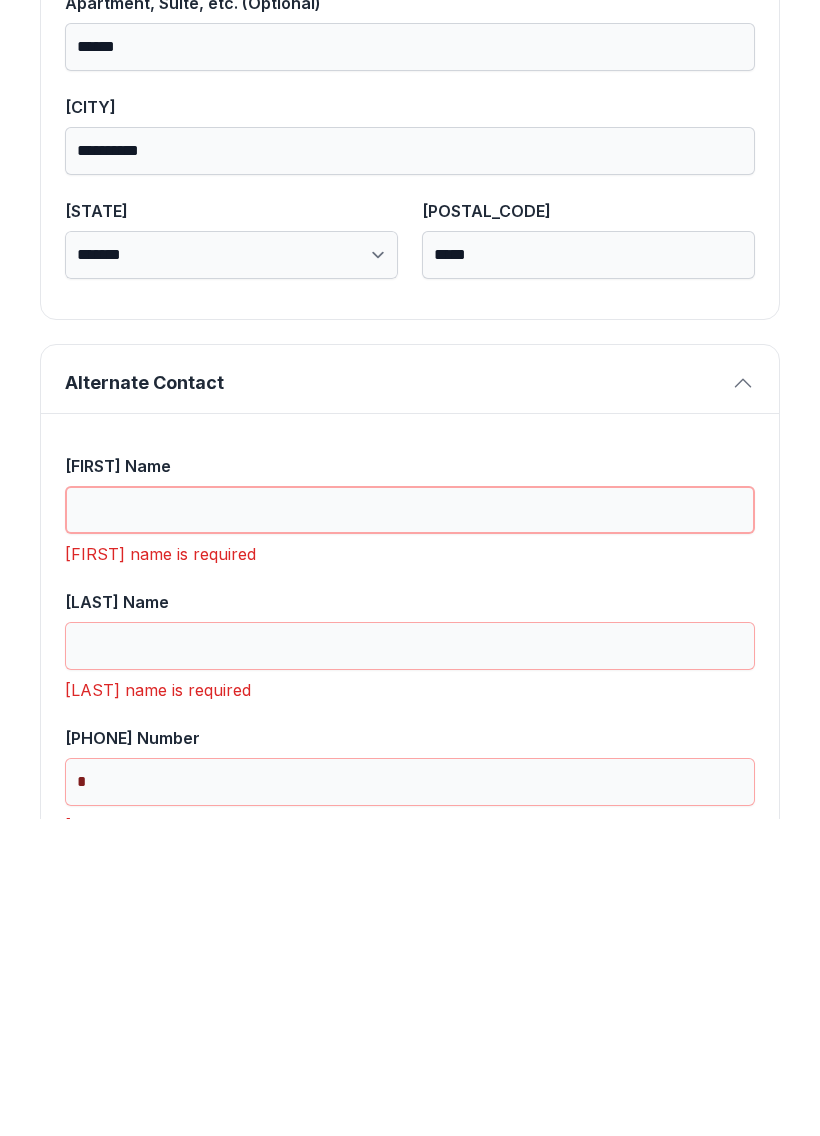 click on "[FIRST] Name" at bounding box center (410, 827) 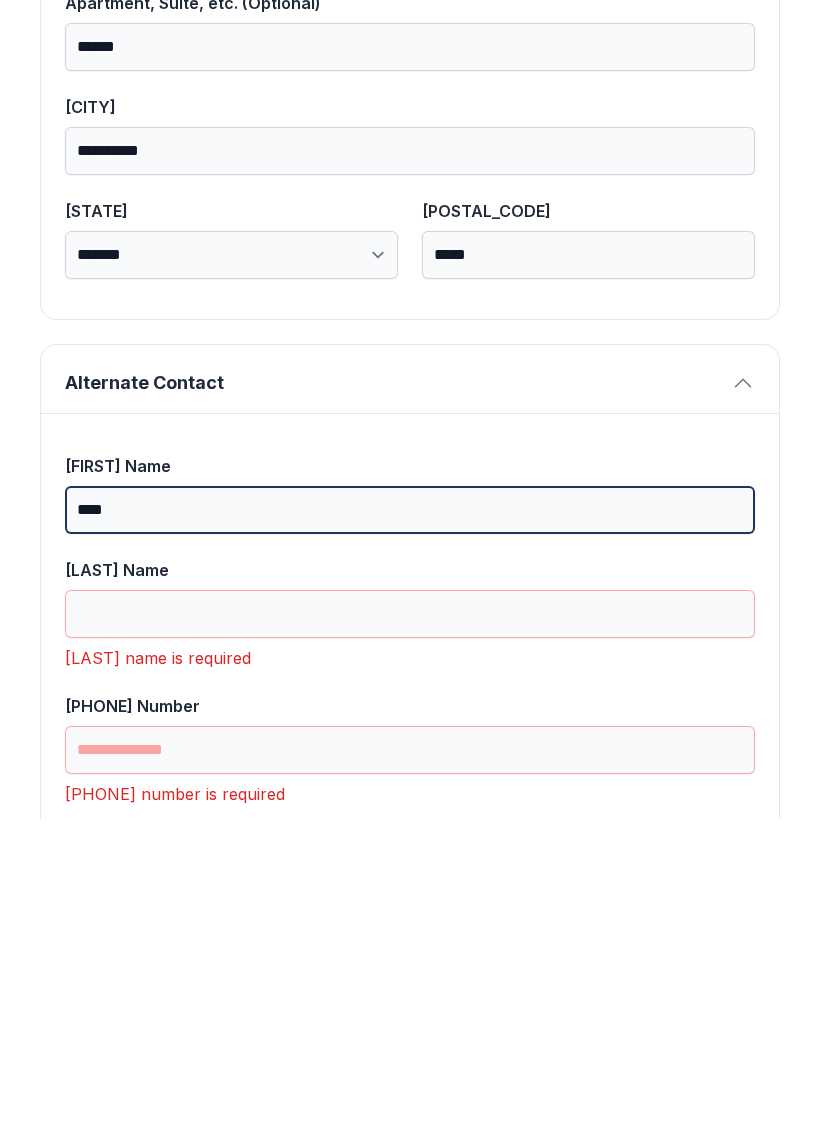 type on "****" 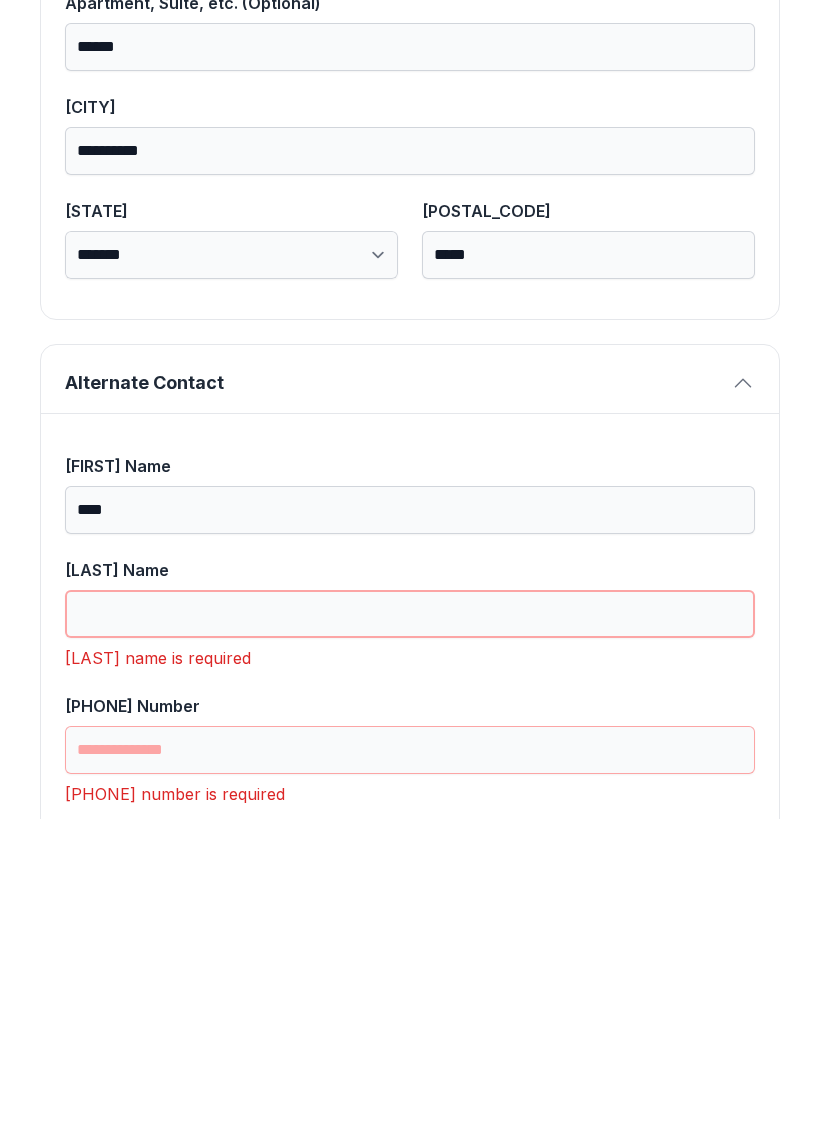 click on "[LAST] Name" at bounding box center [410, 931] 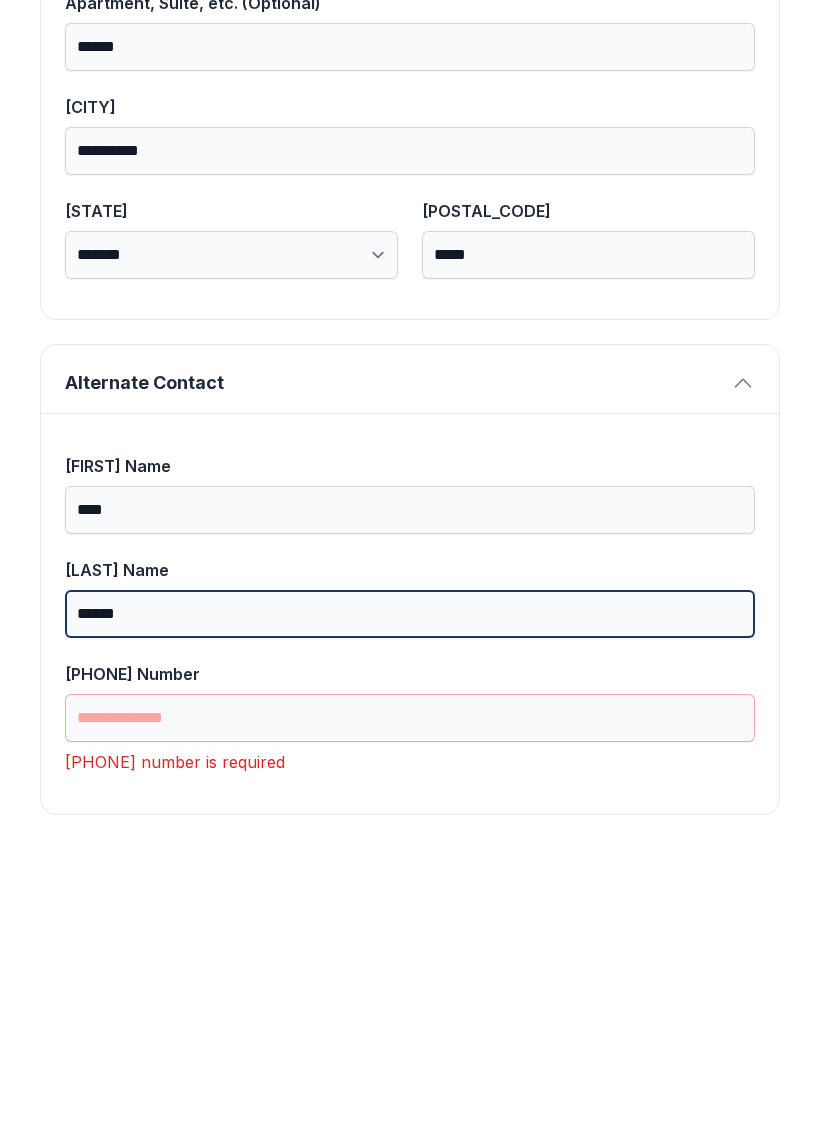 type on "******" 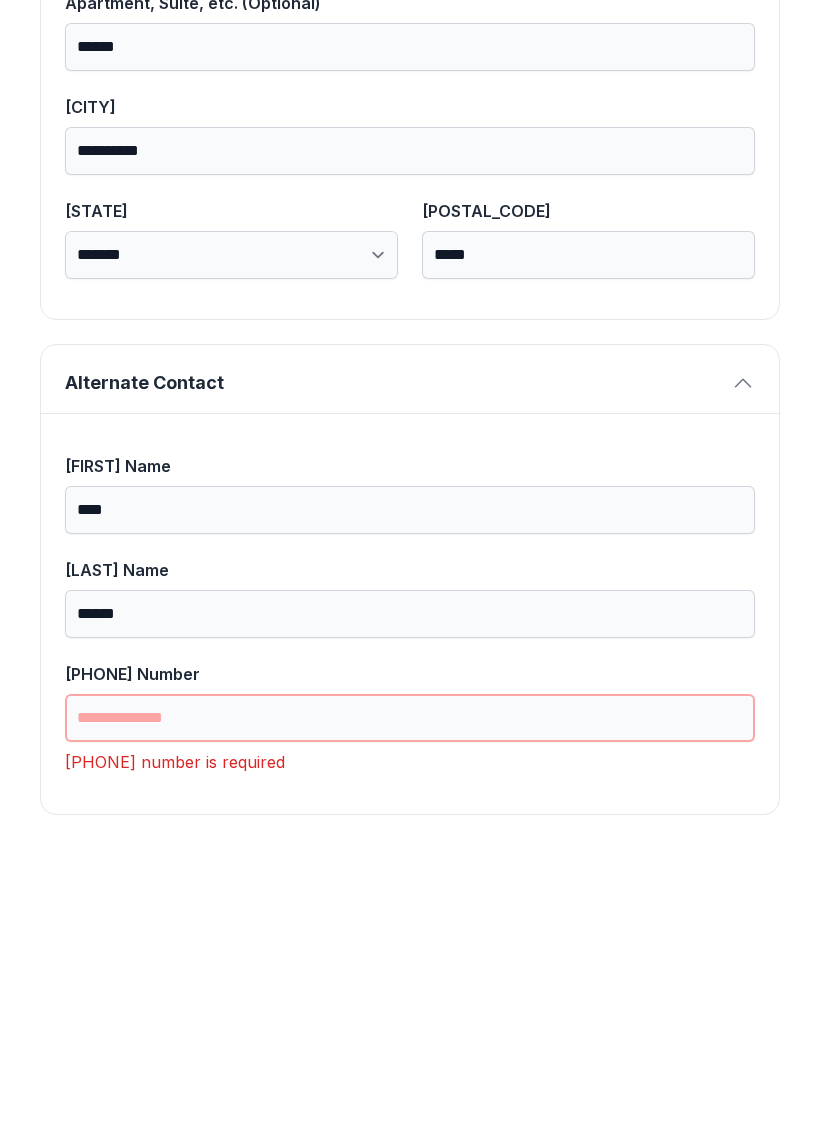 click on "[PHONE] Number" at bounding box center [410, 1035] 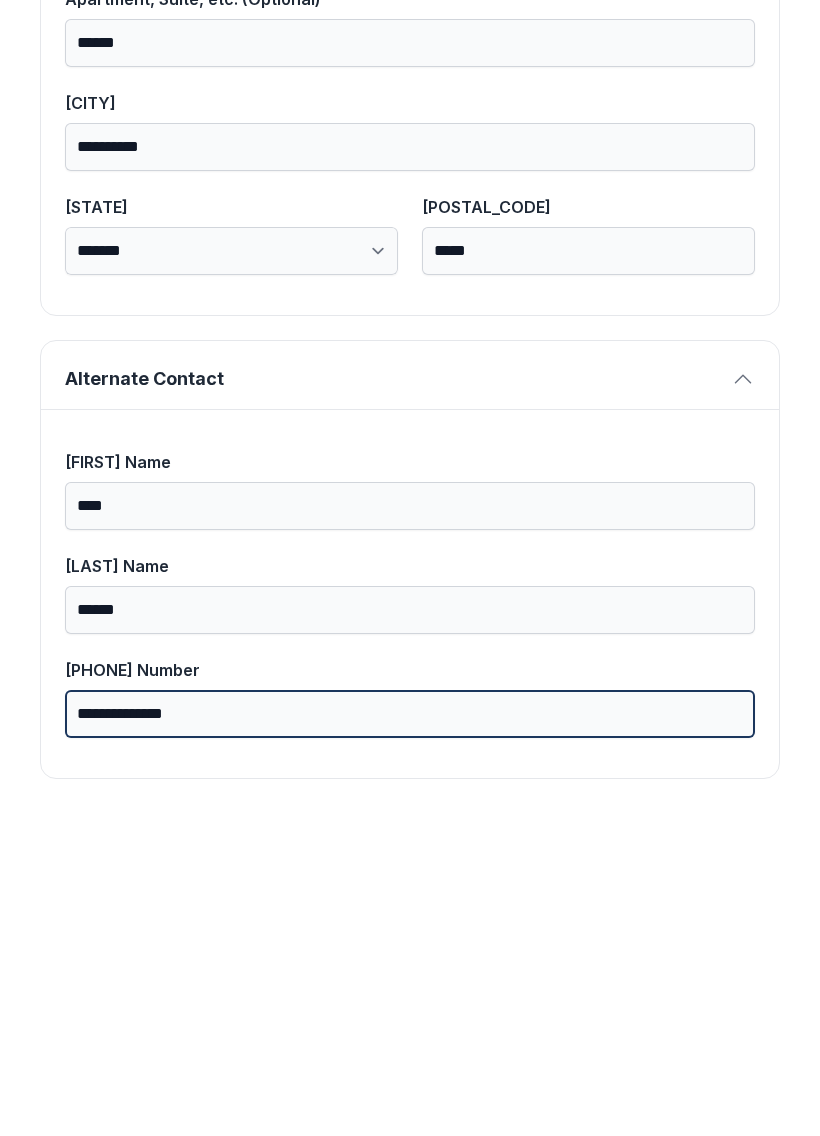 scroll, scrollTop: 1269, scrollLeft: 0, axis: vertical 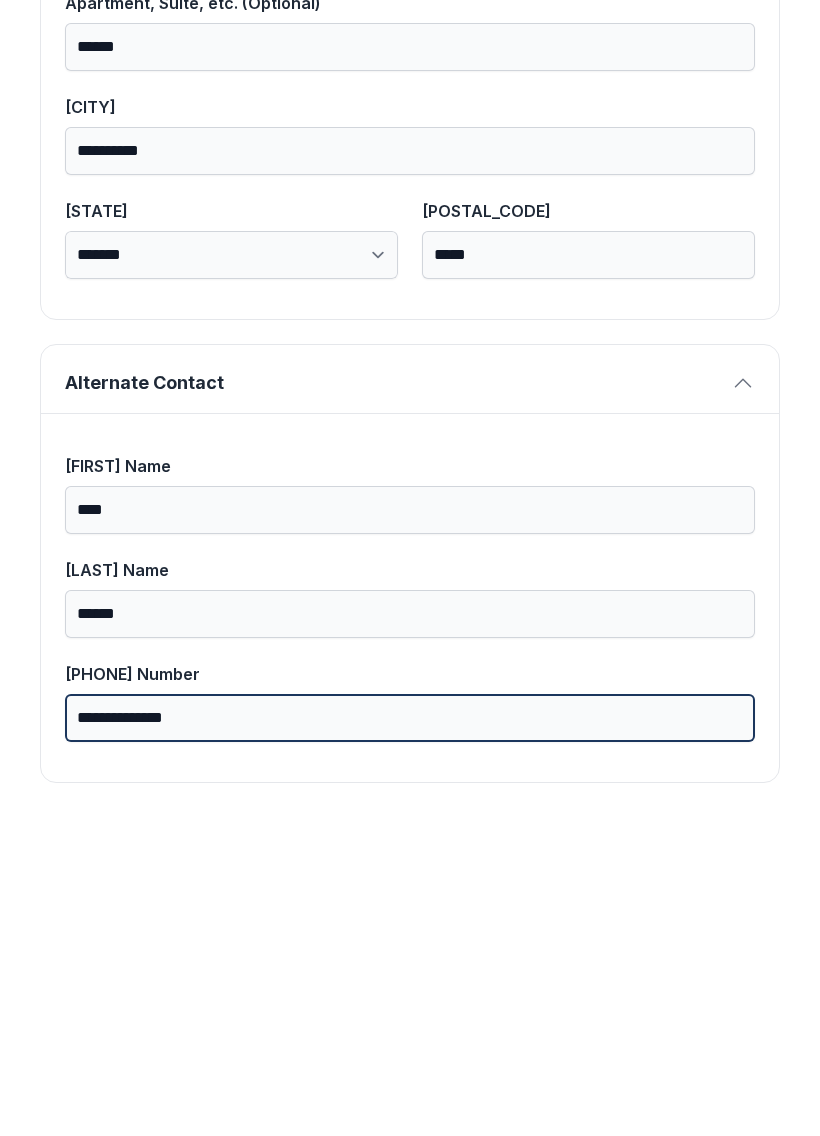 type on "**********" 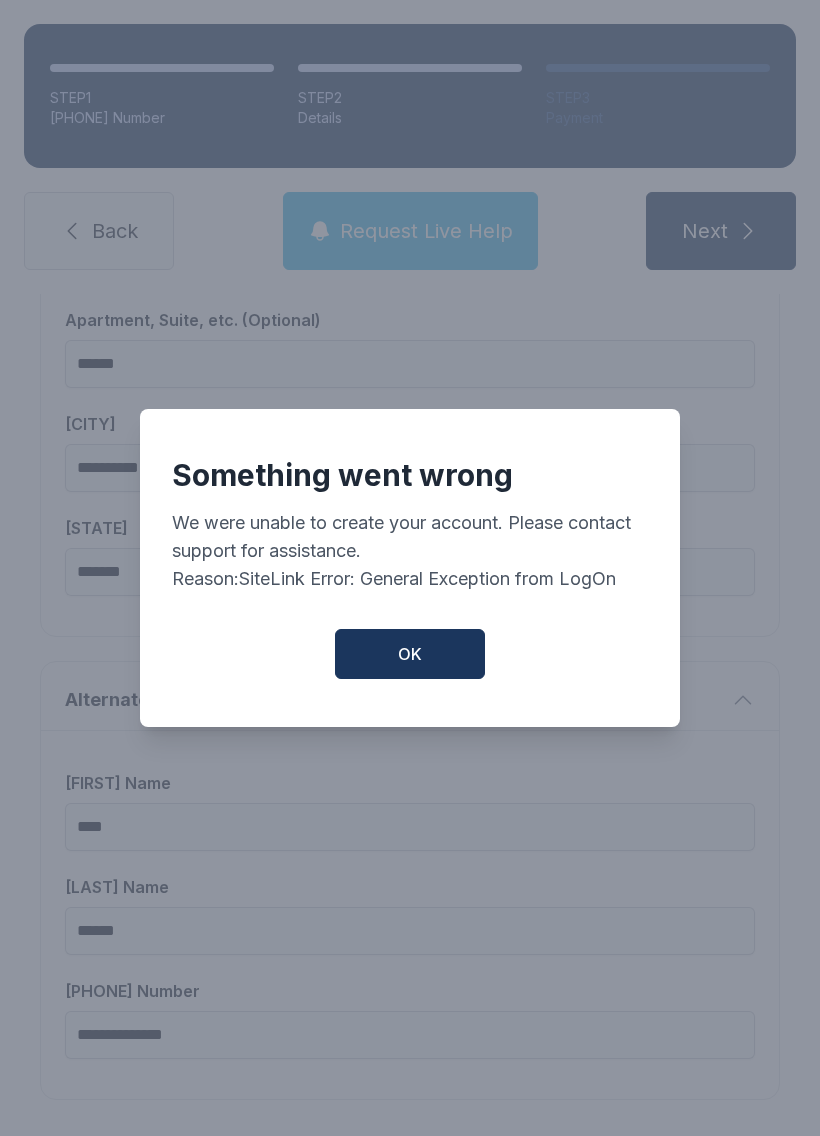 click on "OK" at bounding box center [410, 654] 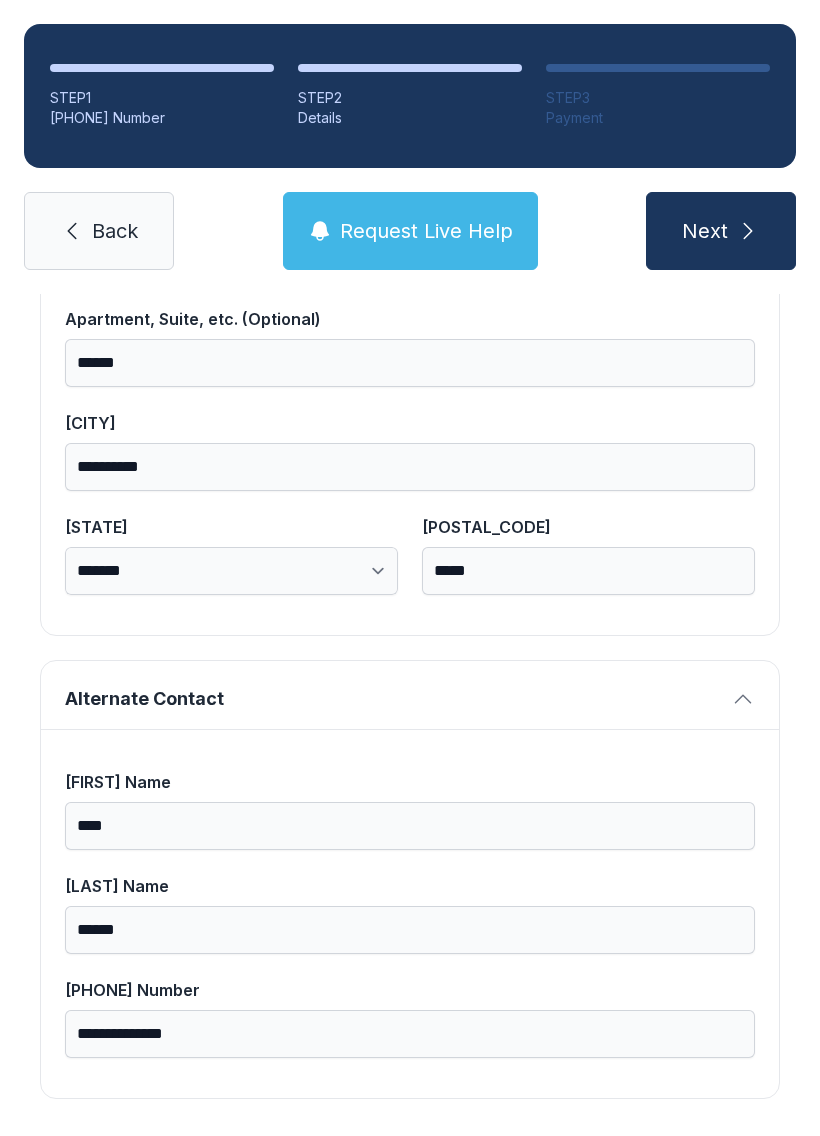 scroll, scrollTop: 1269, scrollLeft: 0, axis: vertical 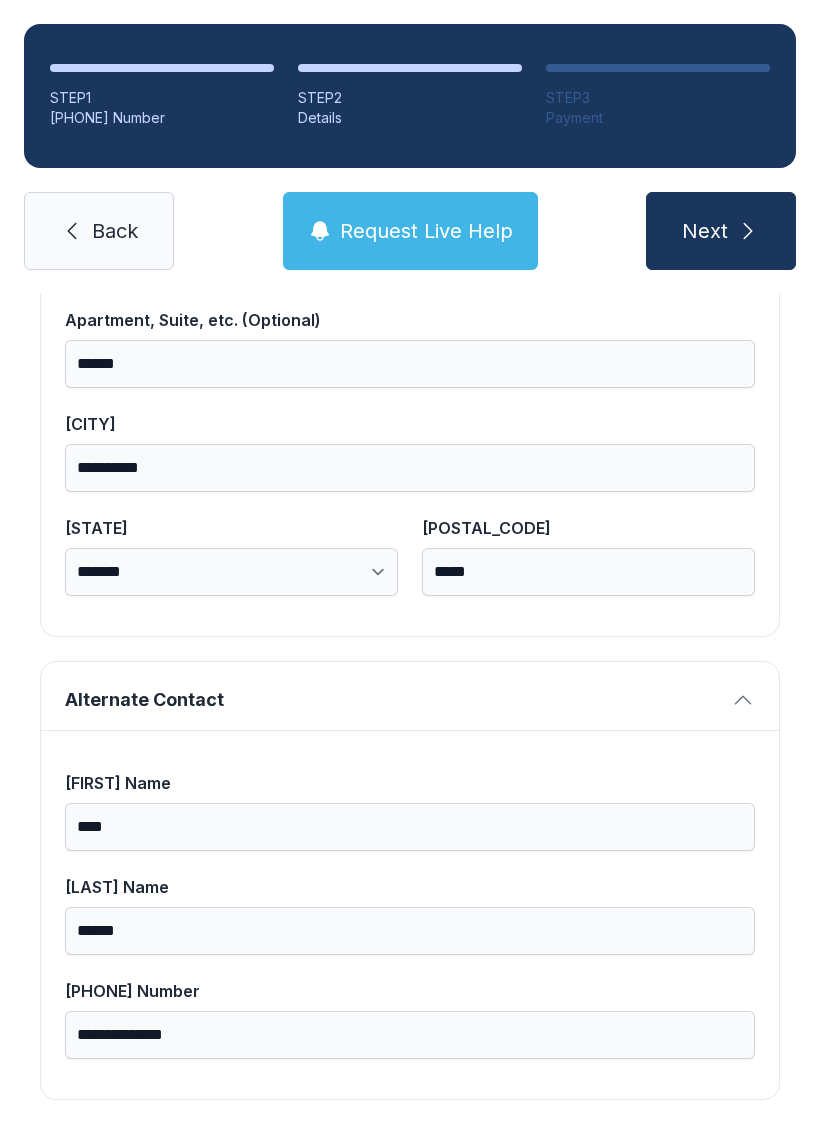 click on "Next" at bounding box center [705, 231] 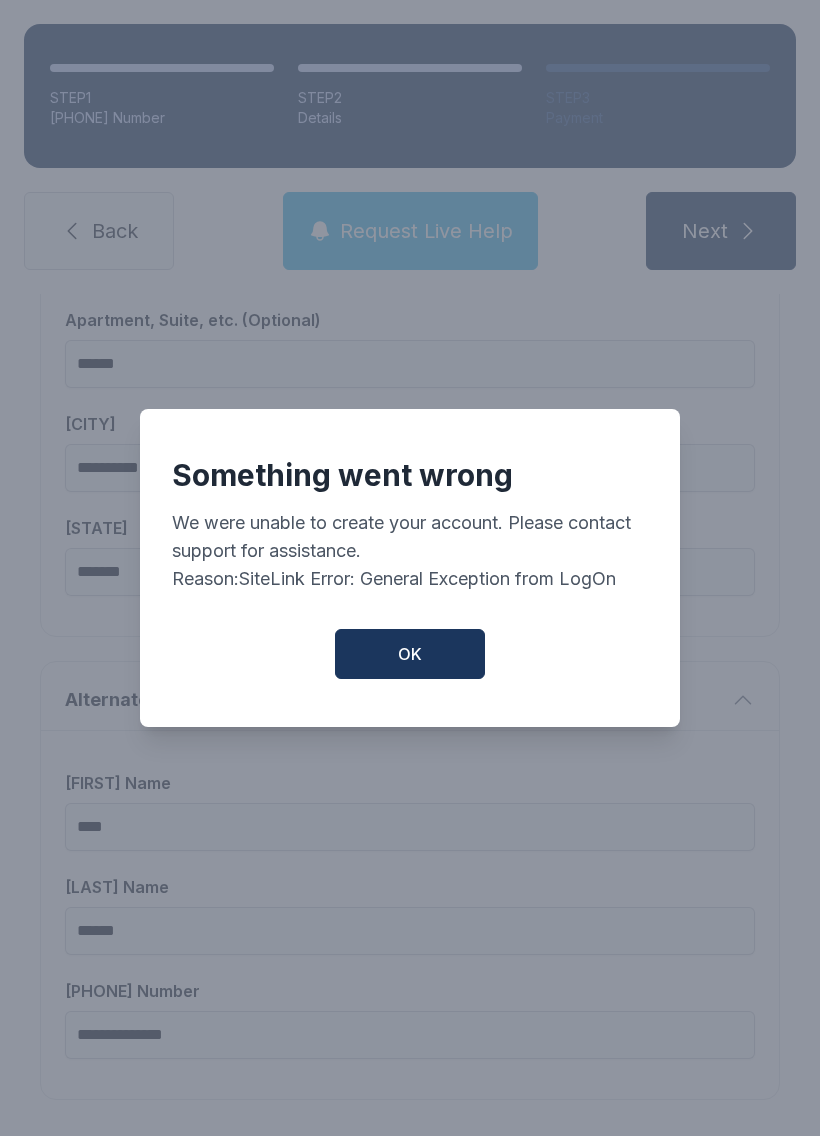 click on "OK" at bounding box center (410, 654) 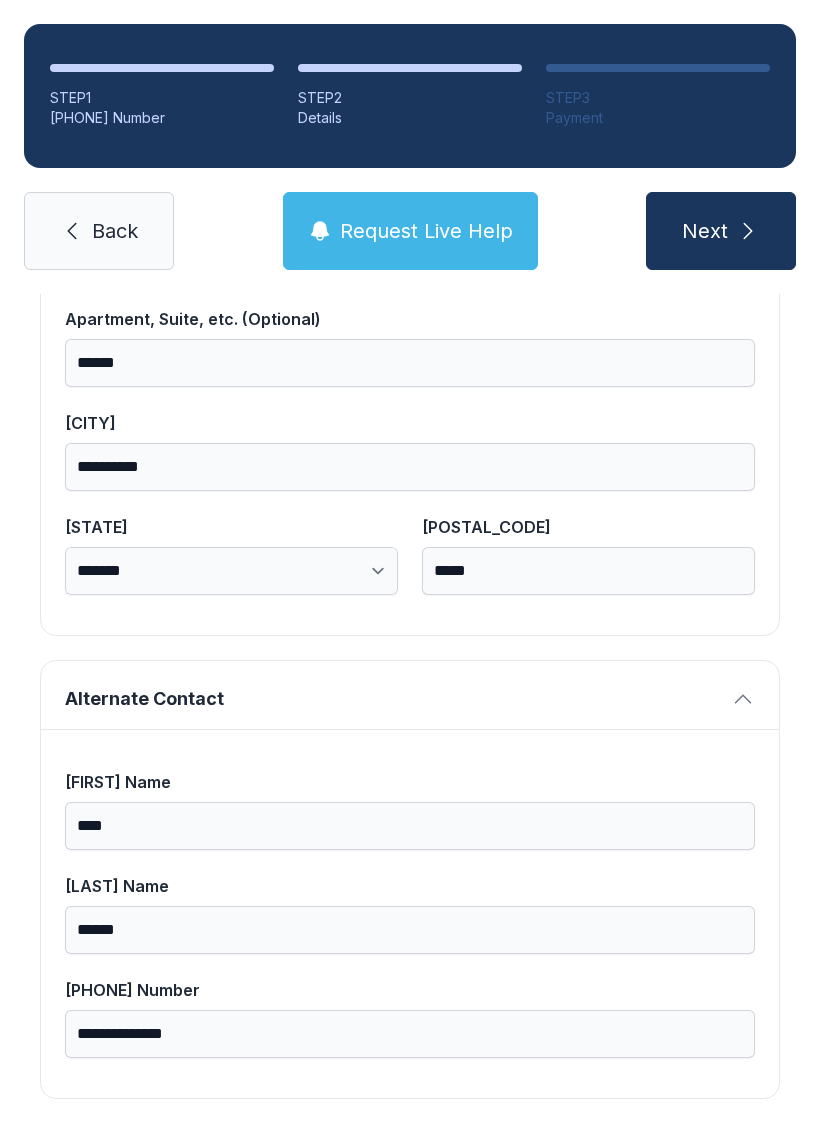 scroll, scrollTop: 1269, scrollLeft: 0, axis: vertical 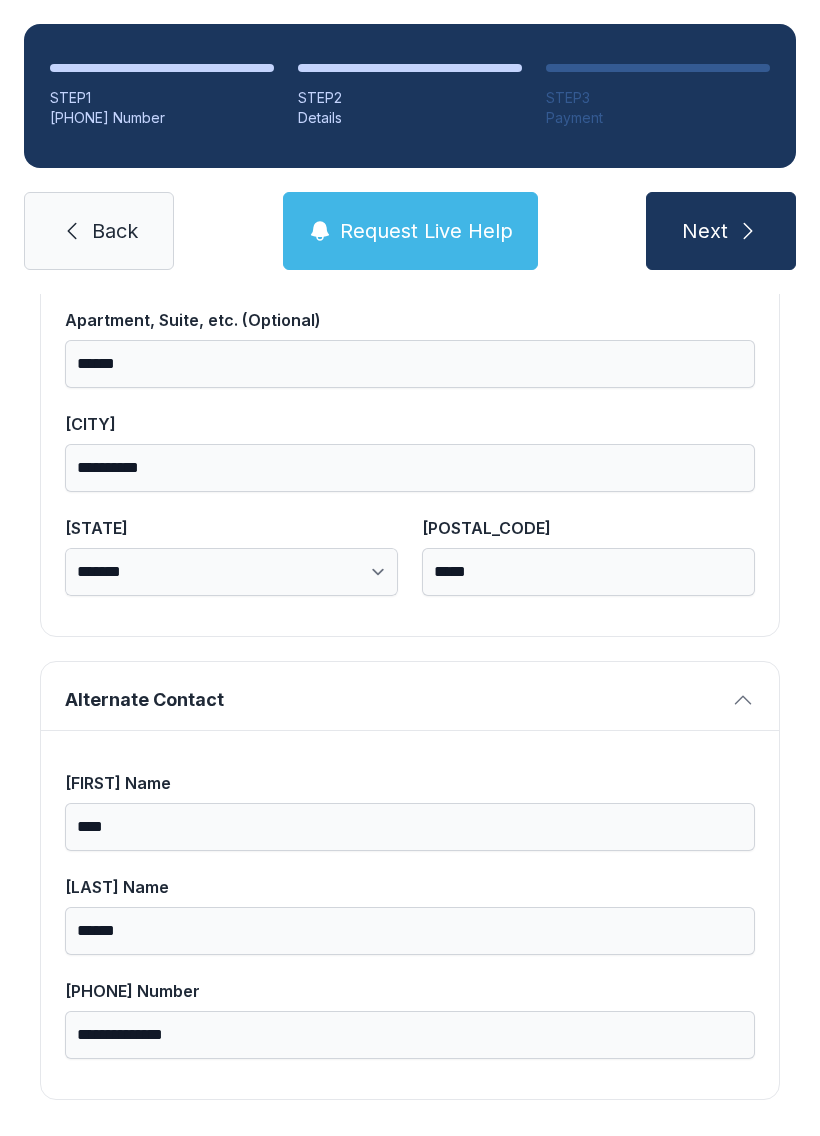 click on "Next" at bounding box center [705, 231] 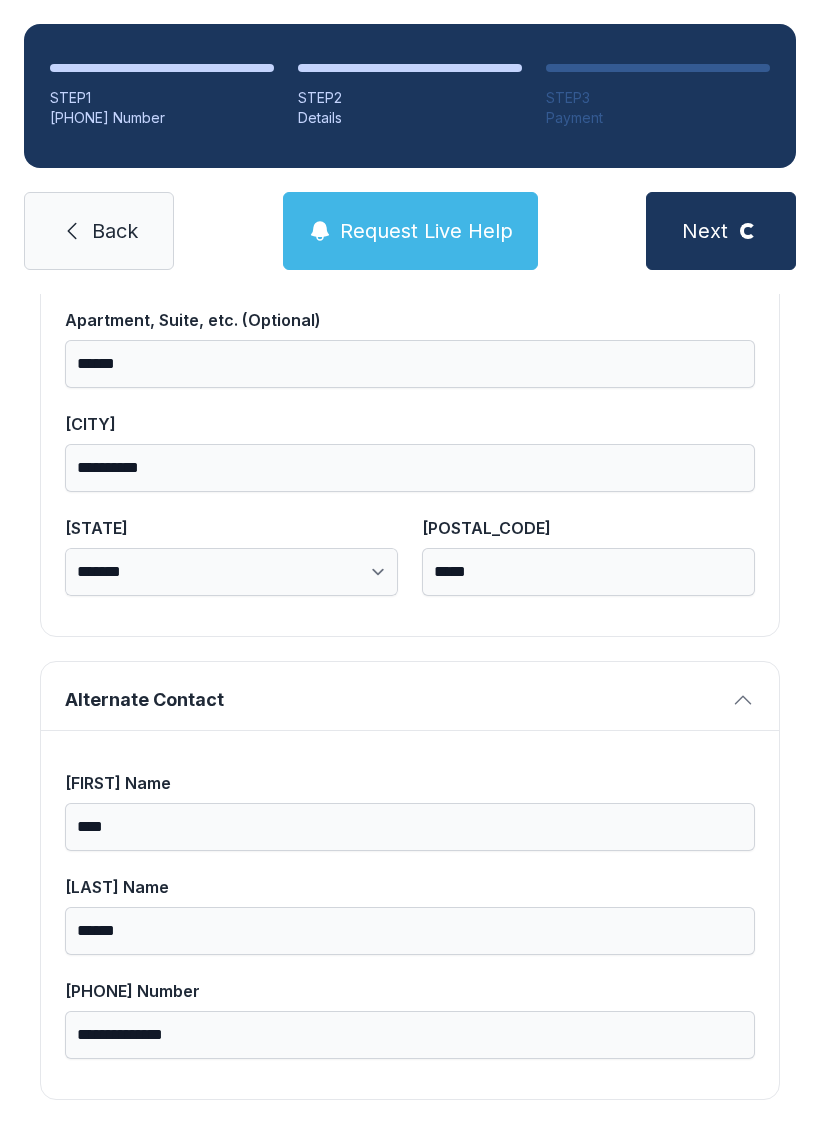 scroll, scrollTop: 0, scrollLeft: 0, axis: both 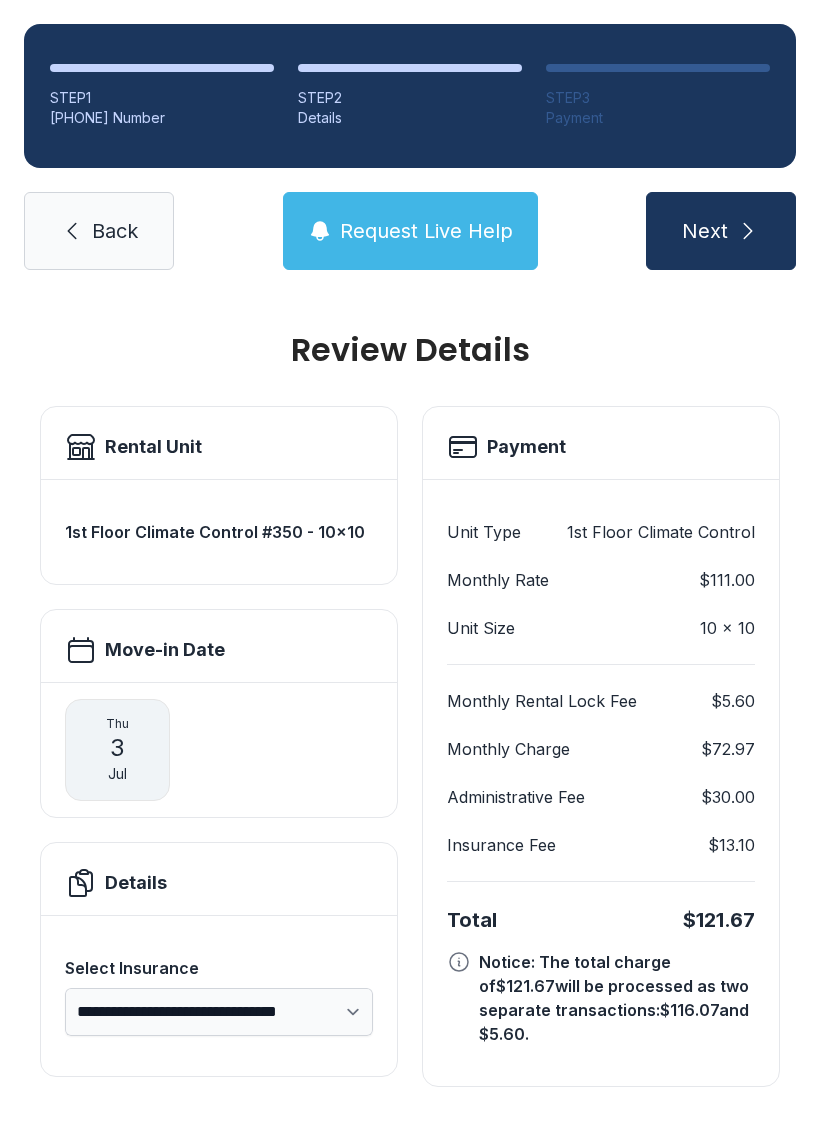 click on "Next" at bounding box center (705, 231) 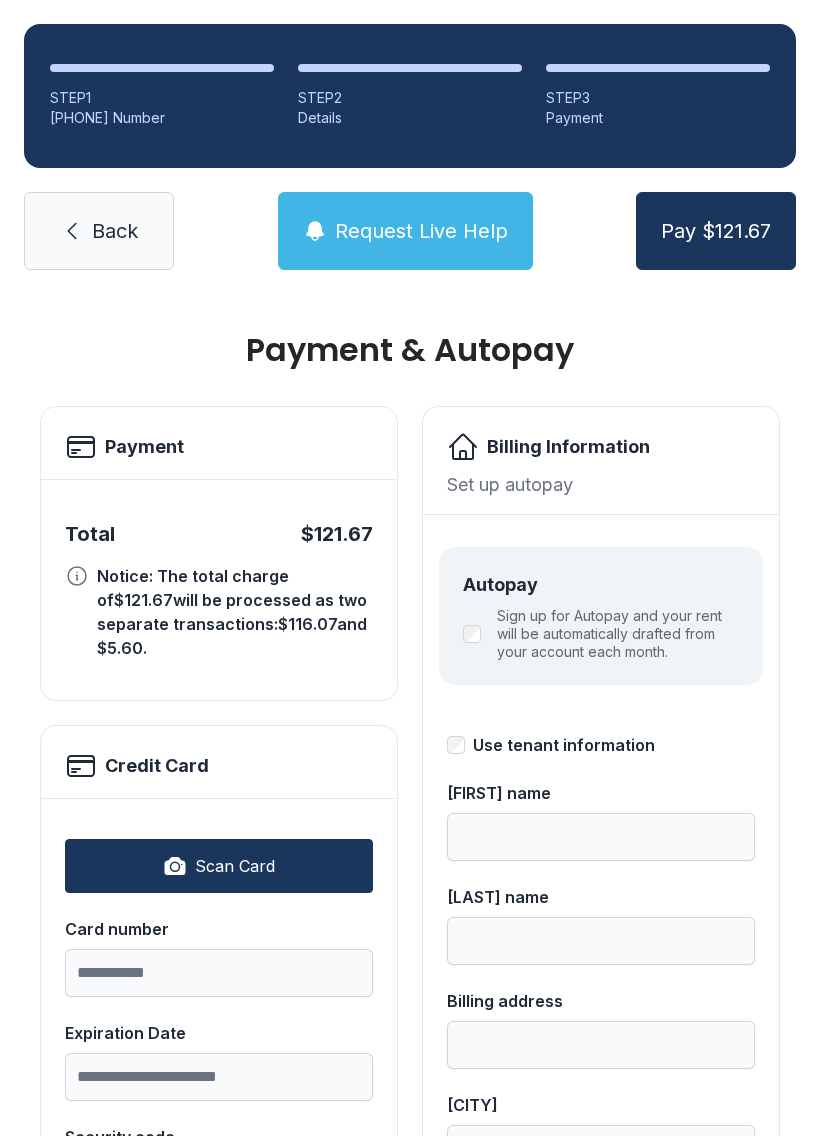 scroll, scrollTop: 0, scrollLeft: 0, axis: both 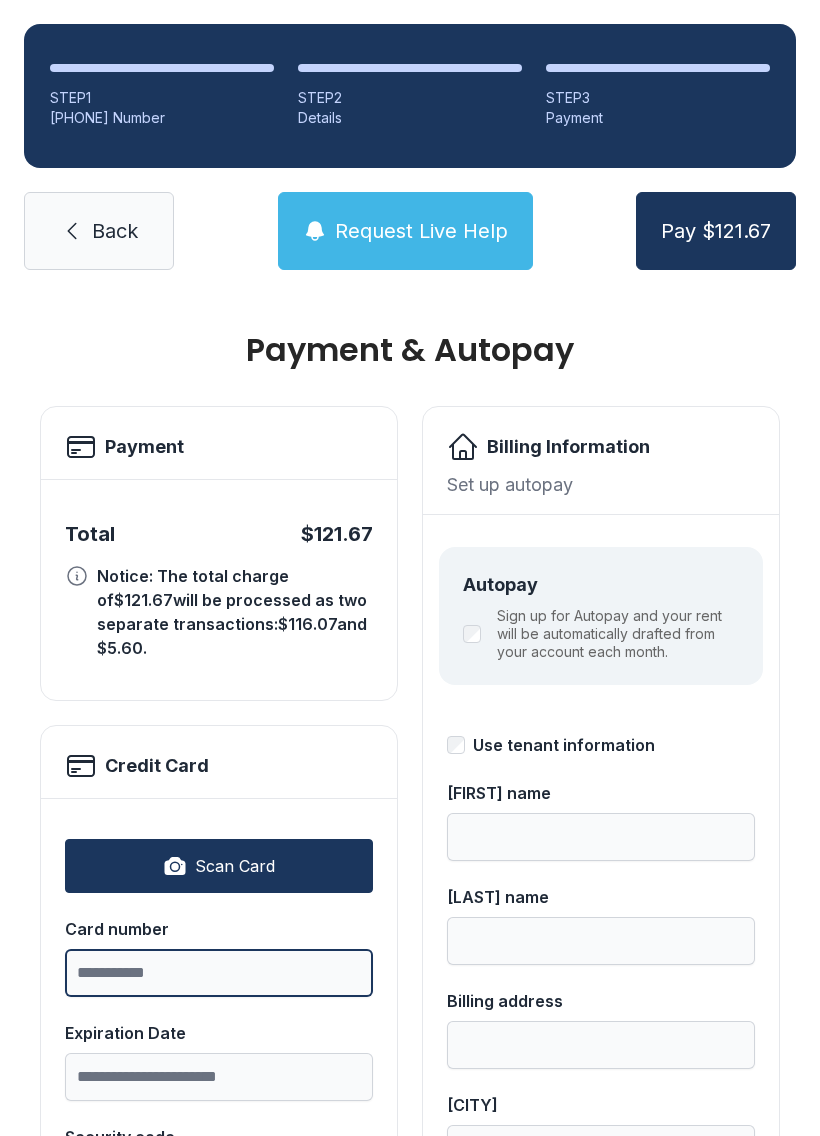 click on "Card number" at bounding box center (219, 973) 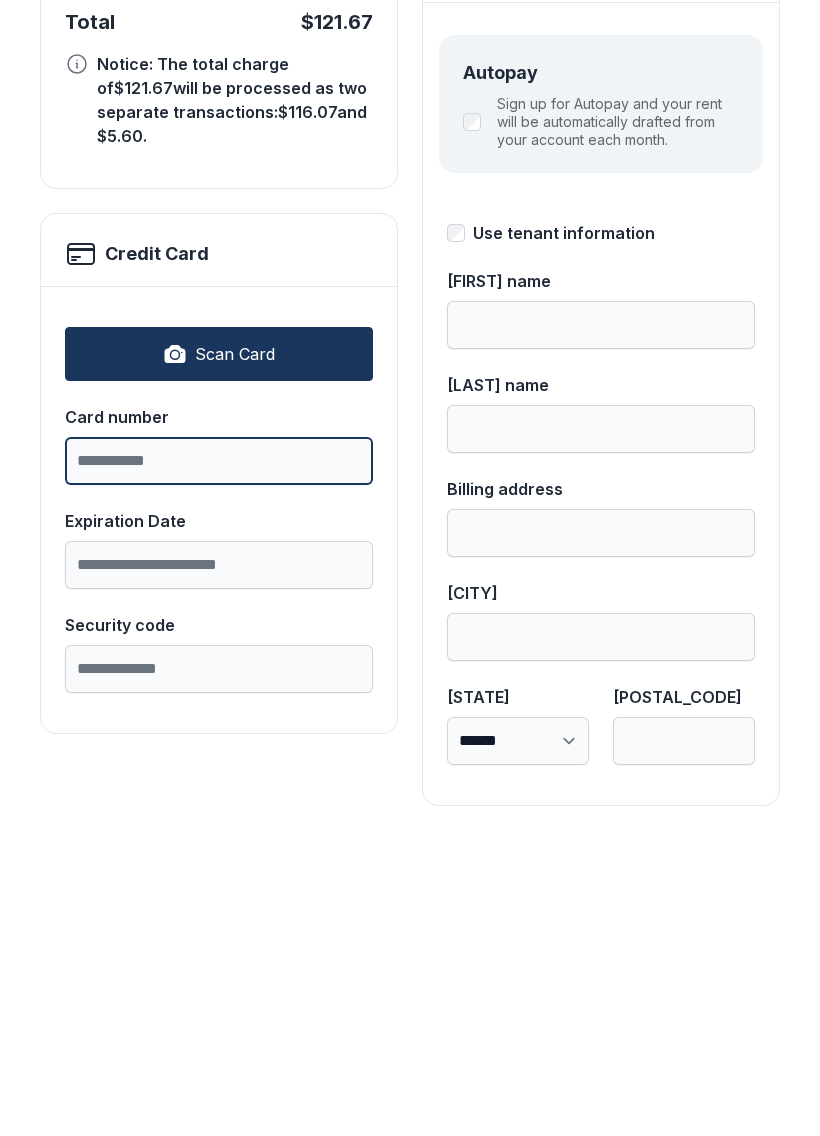 scroll, scrollTop: 198, scrollLeft: 0, axis: vertical 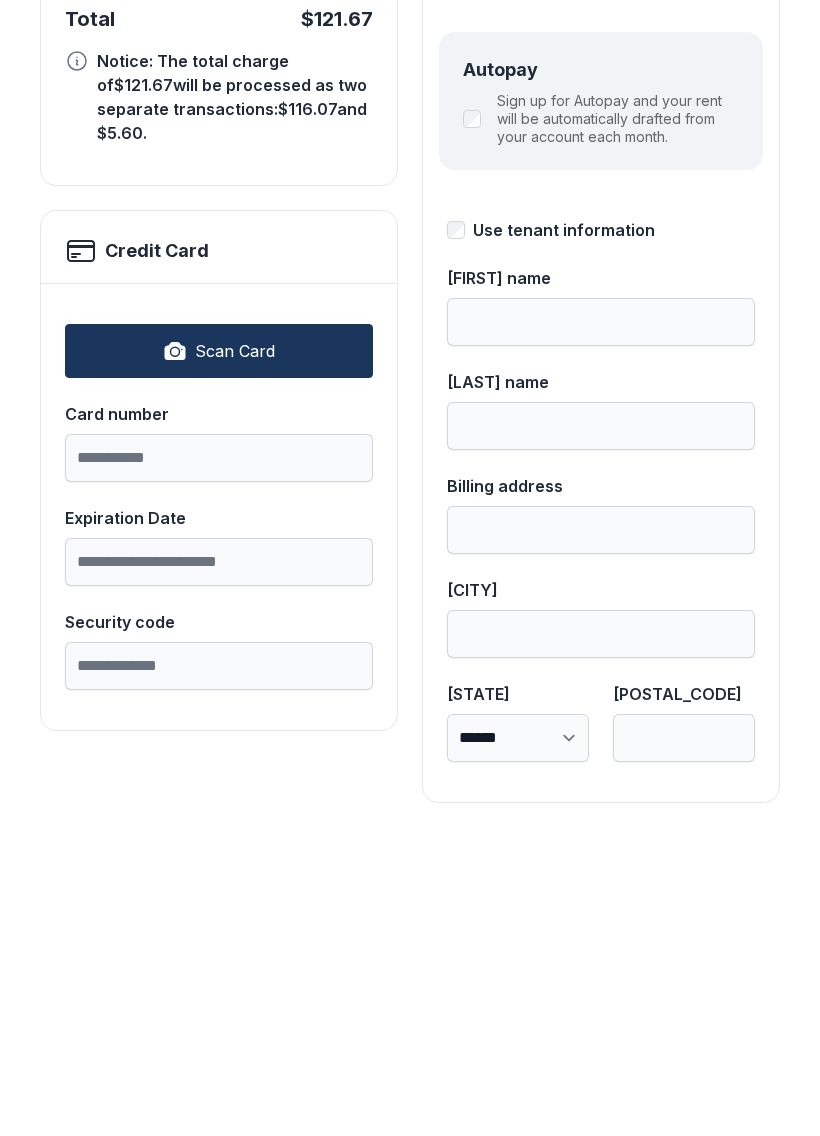 click on "Scan Card" at bounding box center (219, 668) 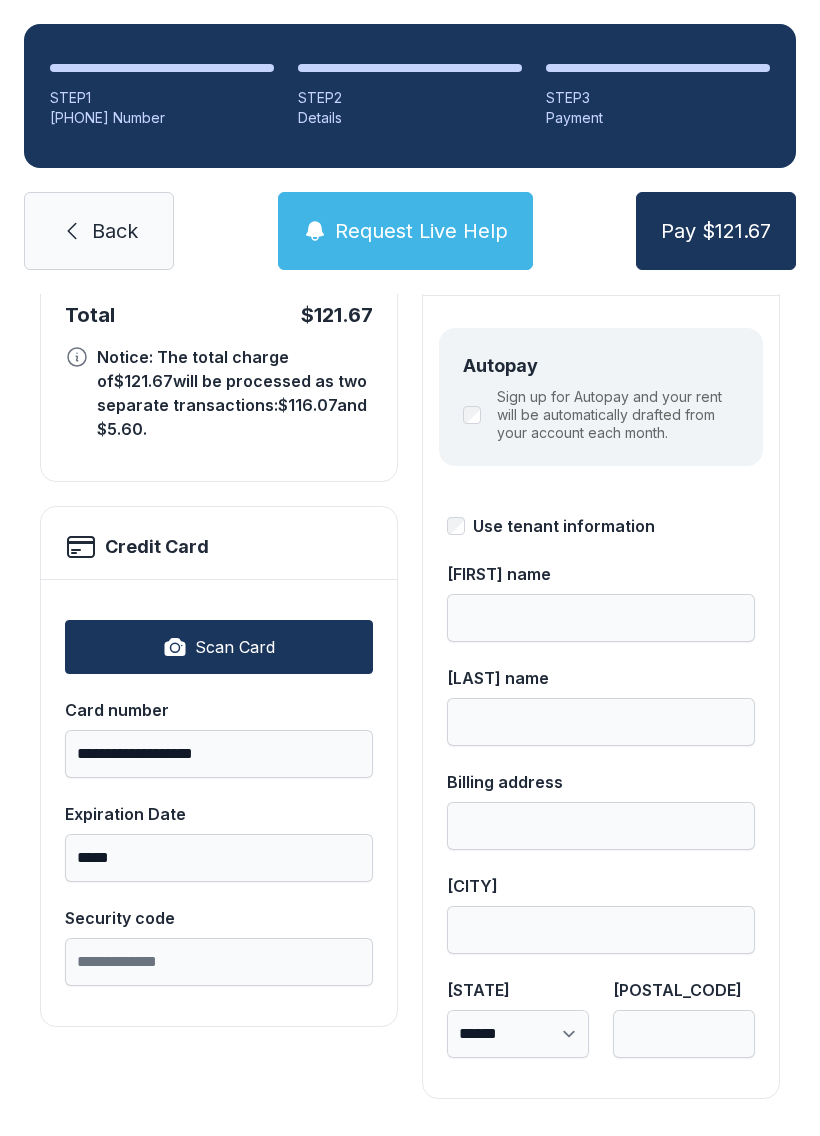 scroll, scrollTop: 218, scrollLeft: 0, axis: vertical 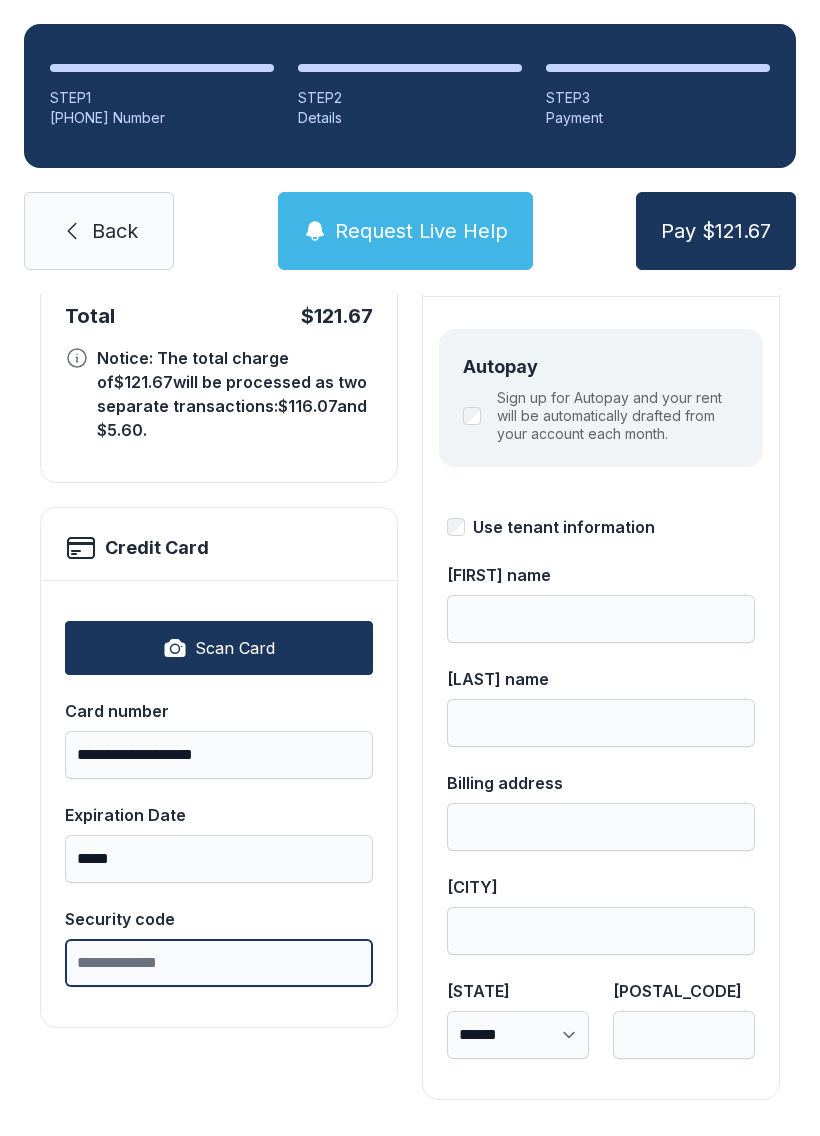 click on "Security code" at bounding box center [219, 963] 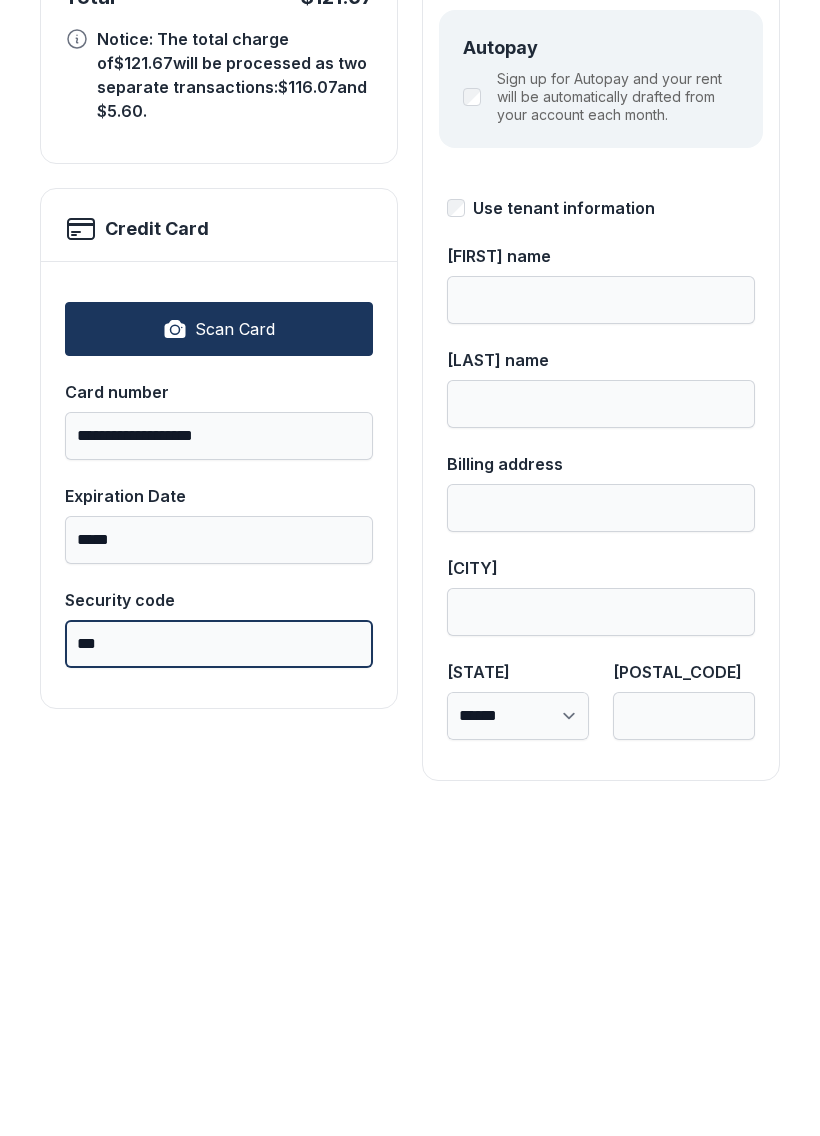 scroll, scrollTop: 218, scrollLeft: 0, axis: vertical 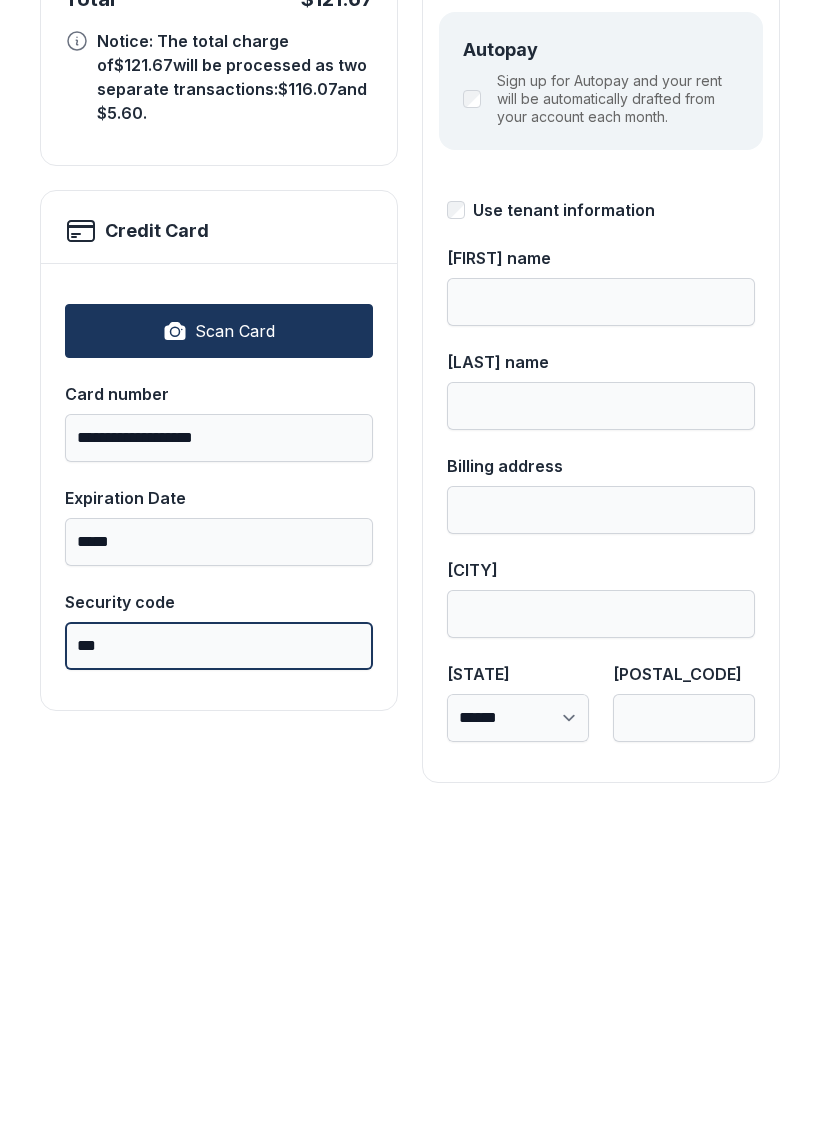 type on "***" 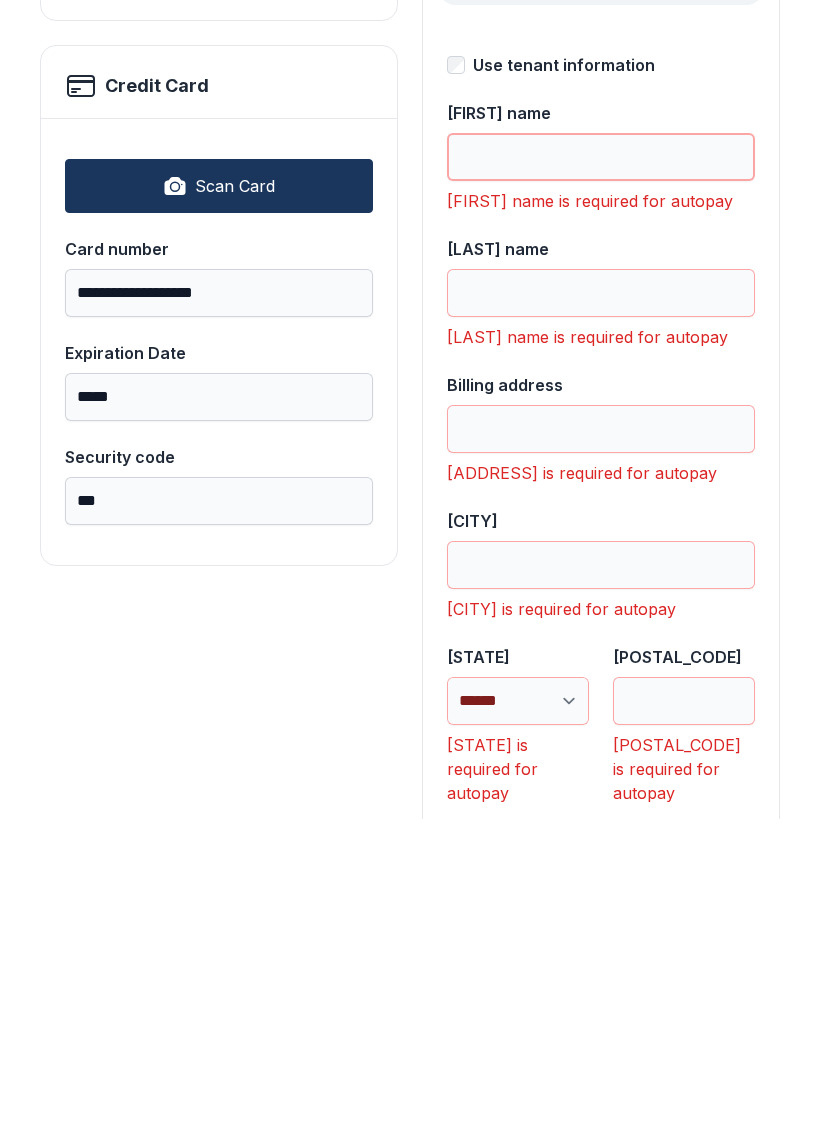 scroll, scrollTop: 361, scrollLeft: 0, axis: vertical 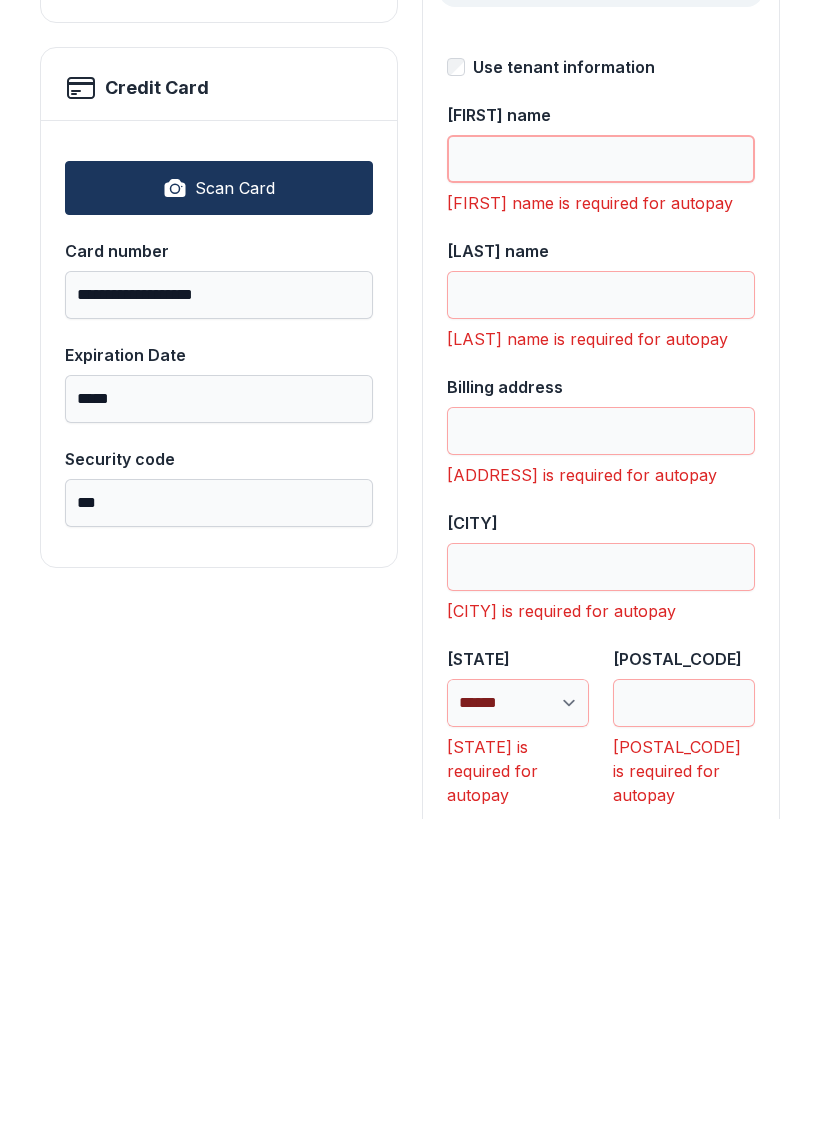 click on "[FIRST] name" at bounding box center (601, 476) 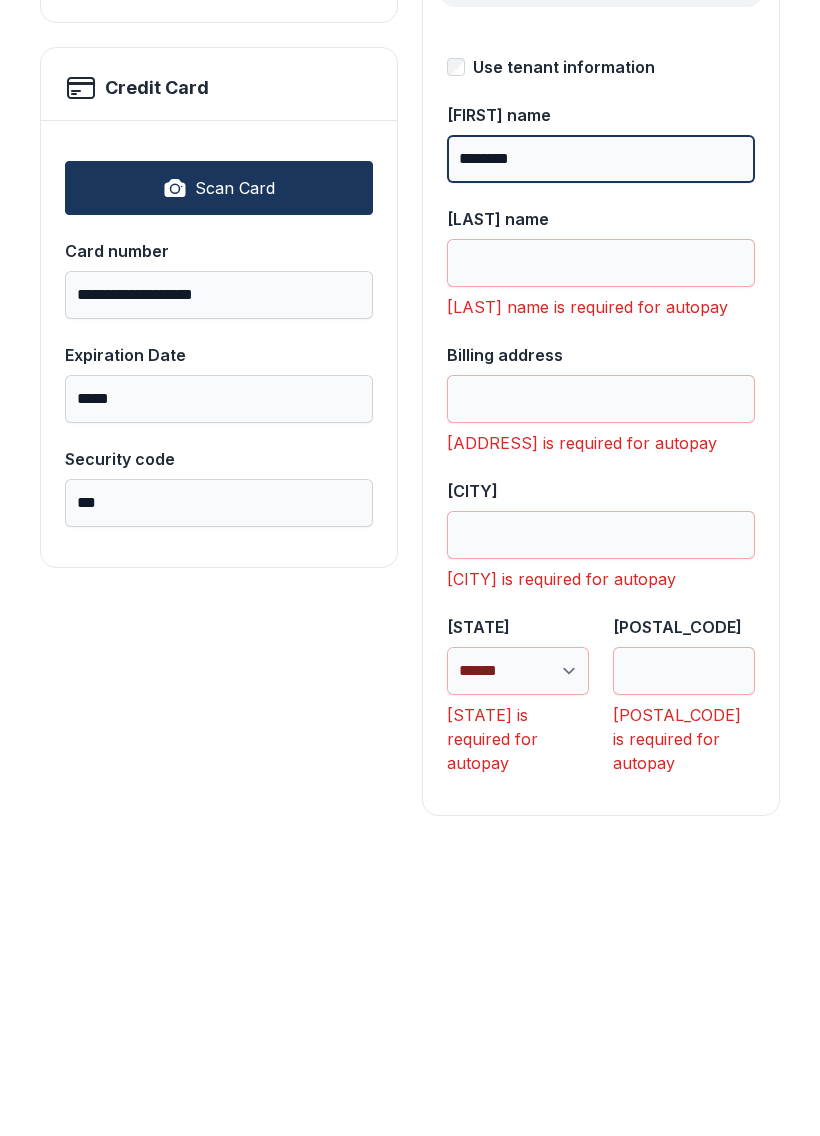 type on "*******" 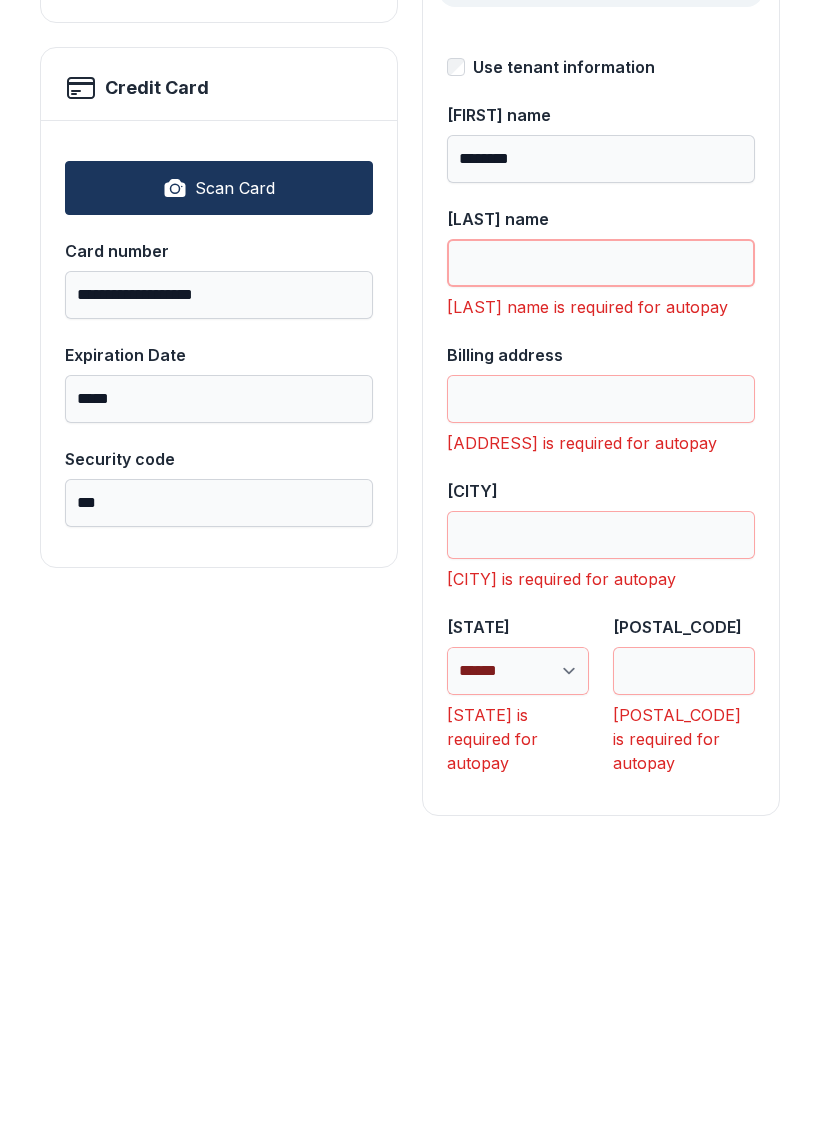 click on "[LAST] name" at bounding box center (601, 580) 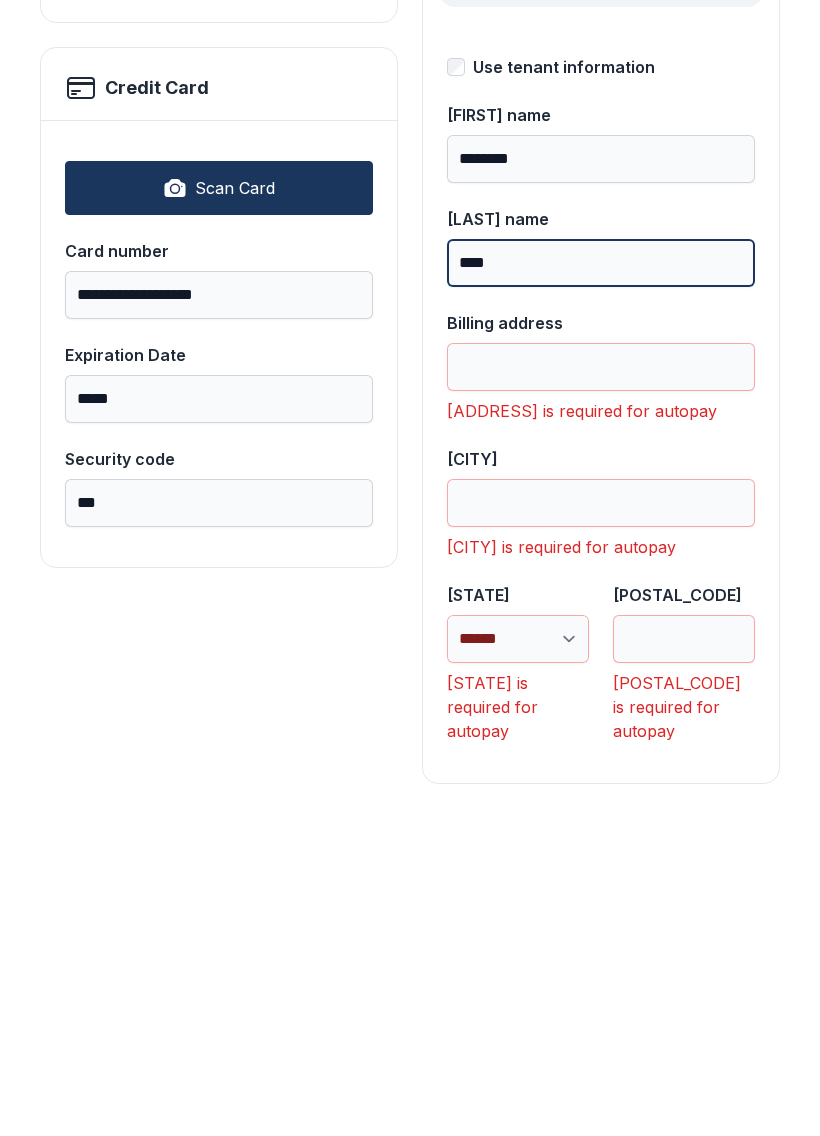 type on "****" 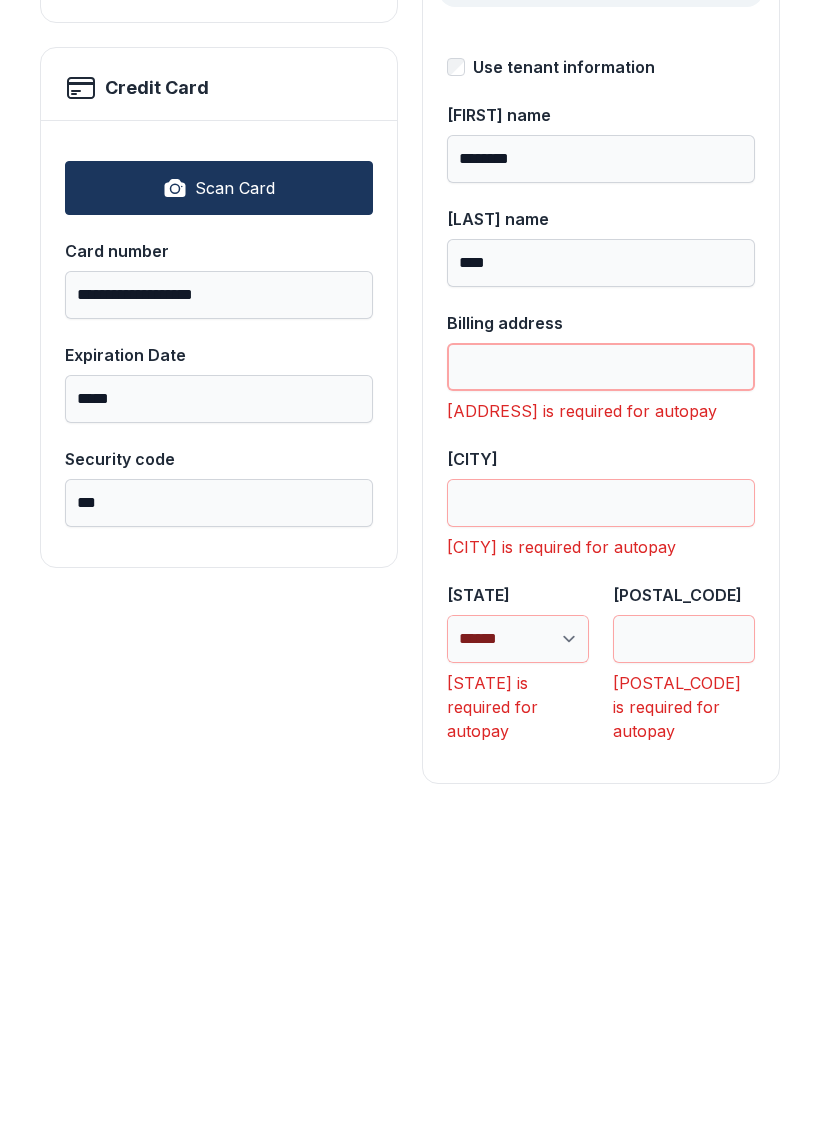 click on "Billing address" at bounding box center (601, 684) 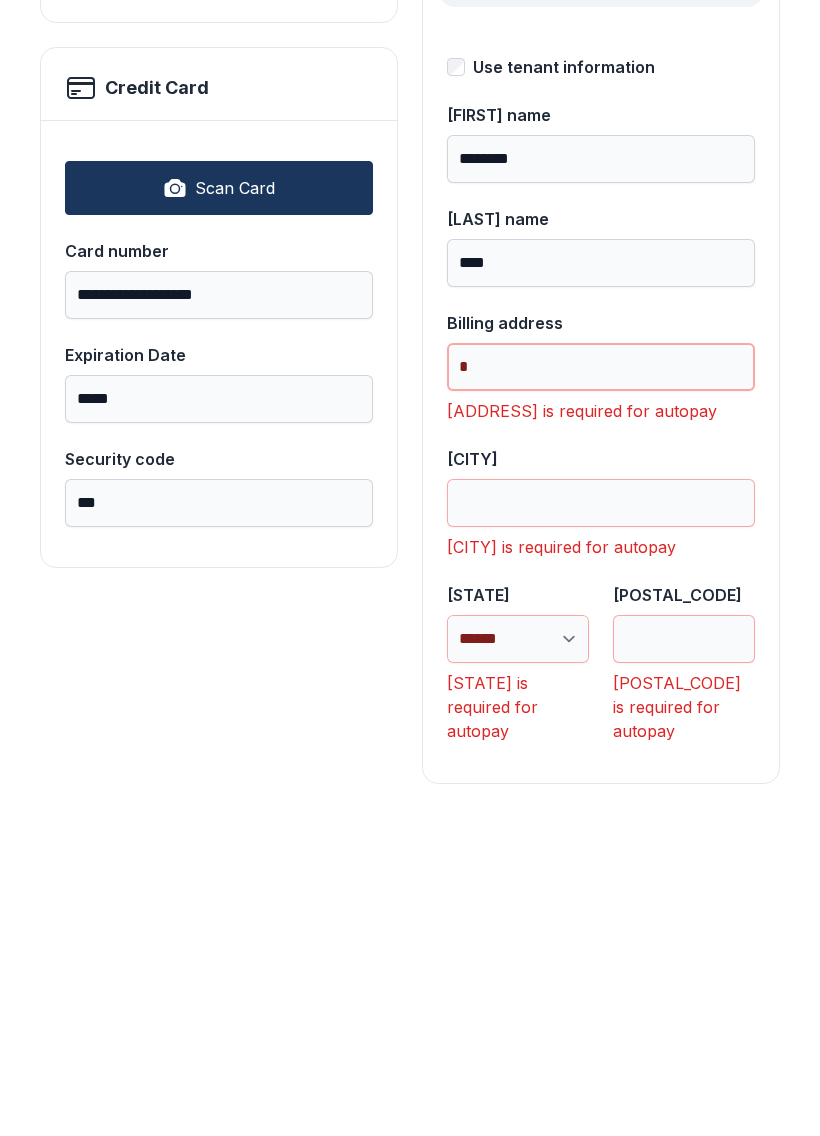 scroll, scrollTop: 330, scrollLeft: 0, axis: vertical 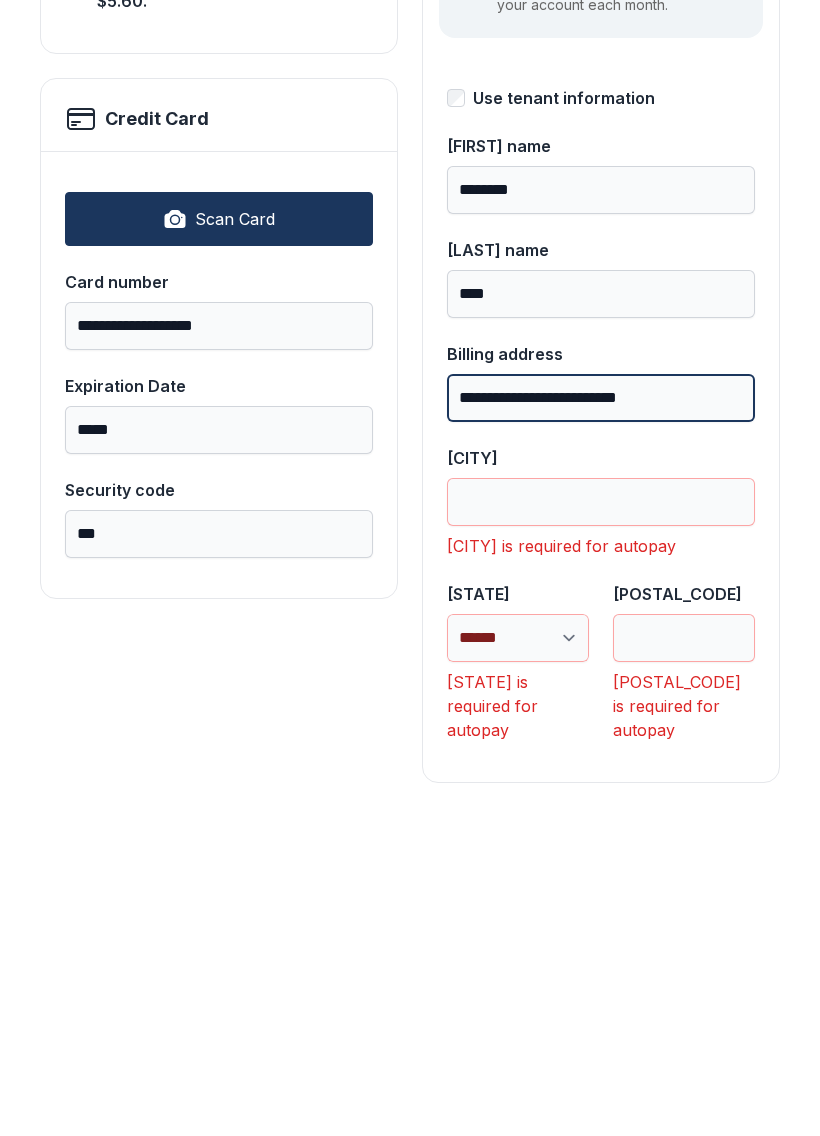 type on "**********" 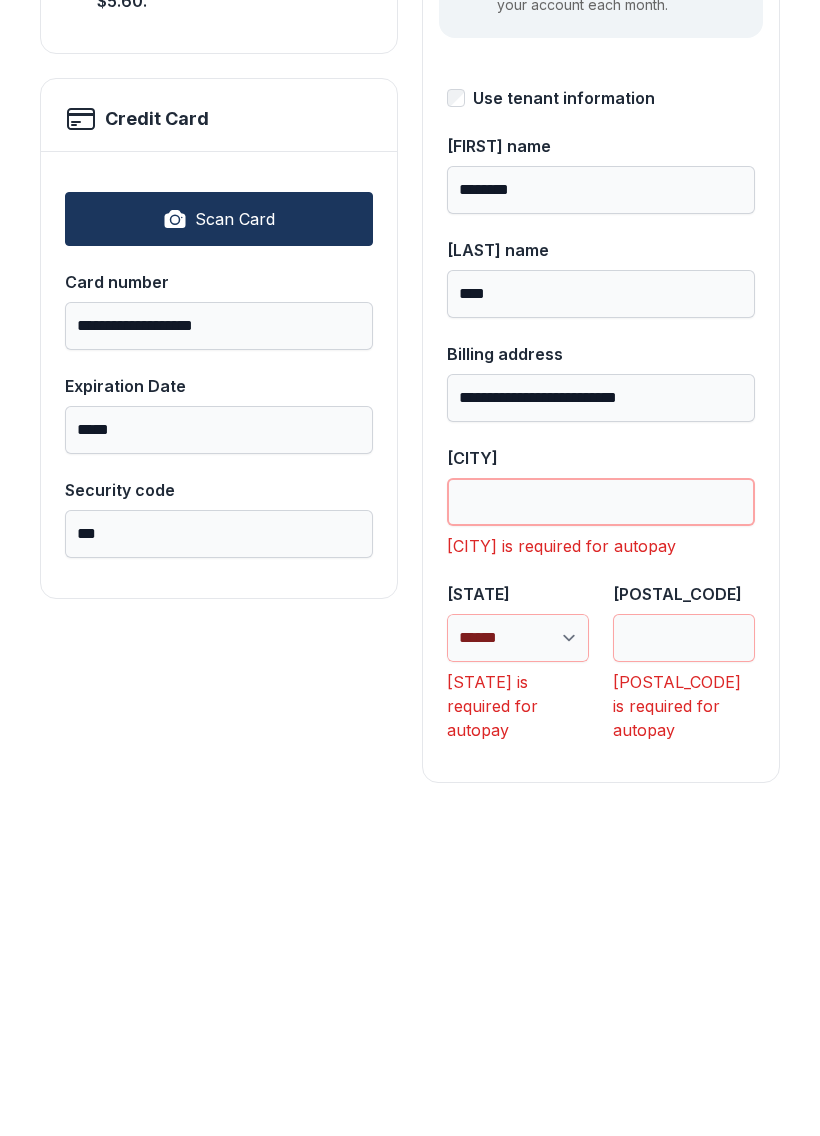 click on "[CITY]" at bounding box center [601, 819] 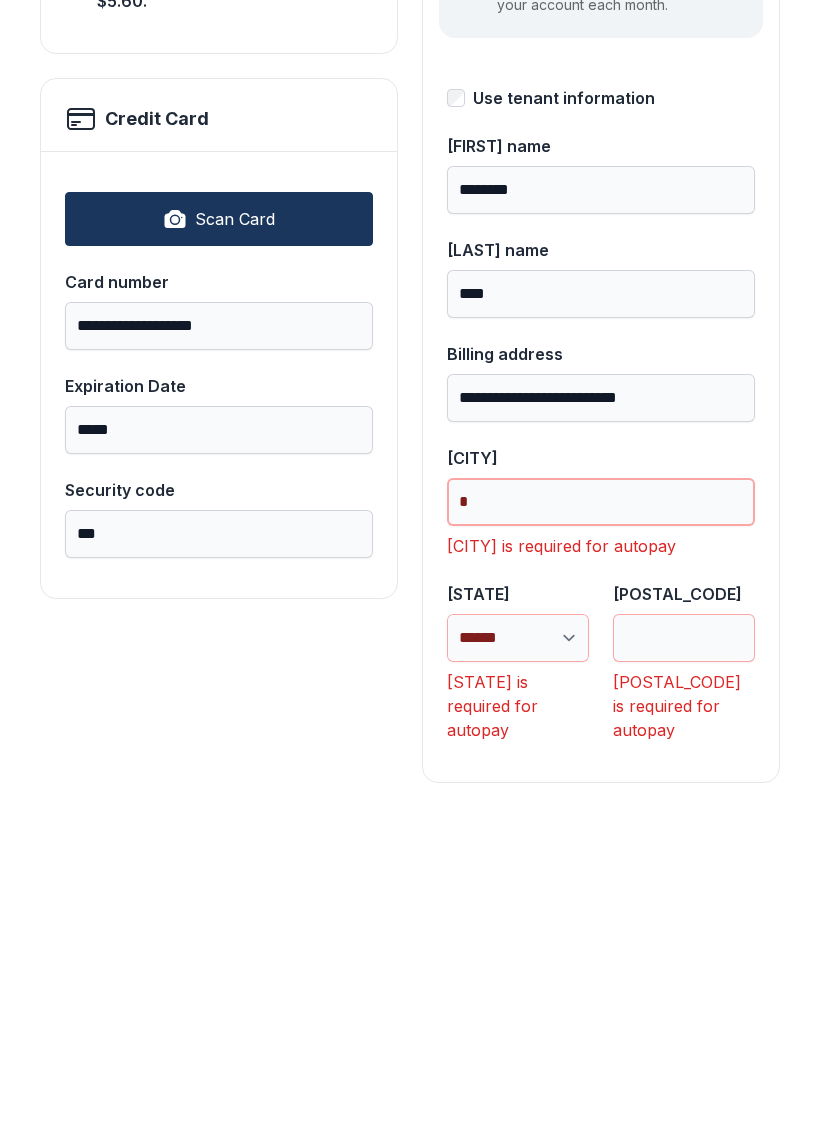 scroll, scrollTop: 298, scrollLeft: 0, axis: vertical 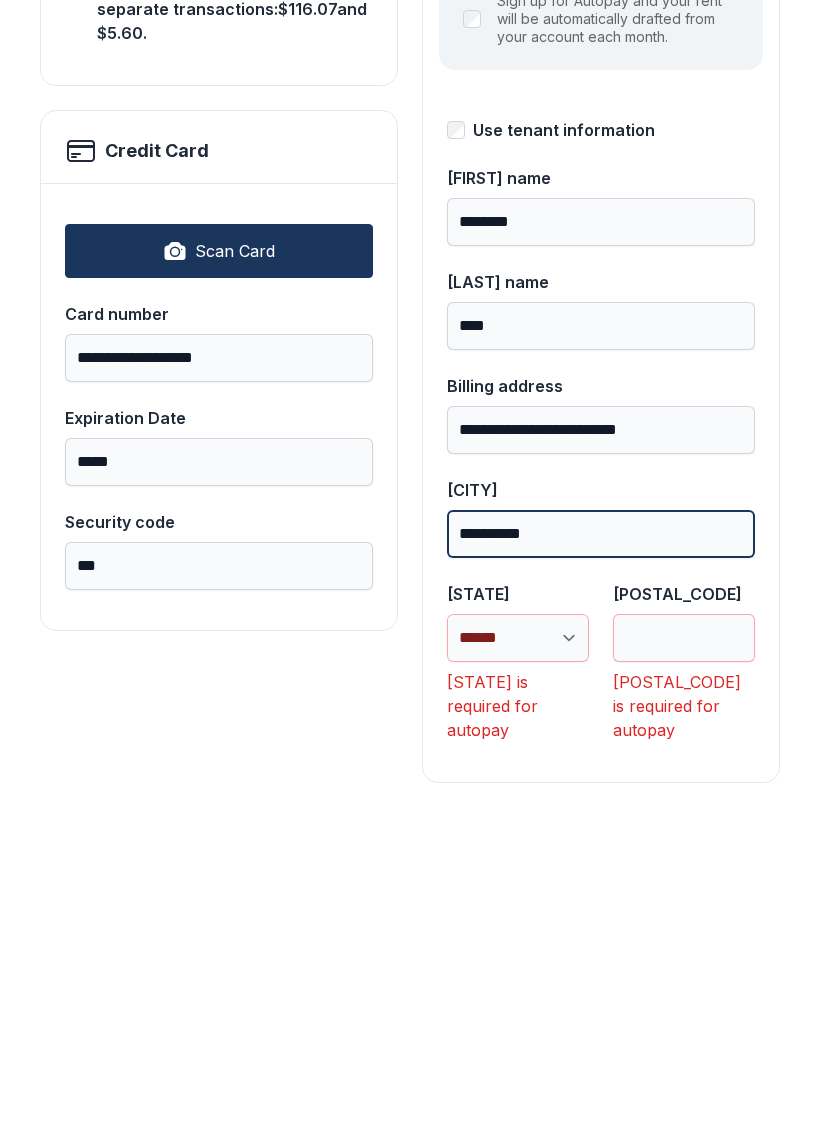 type on "**********" 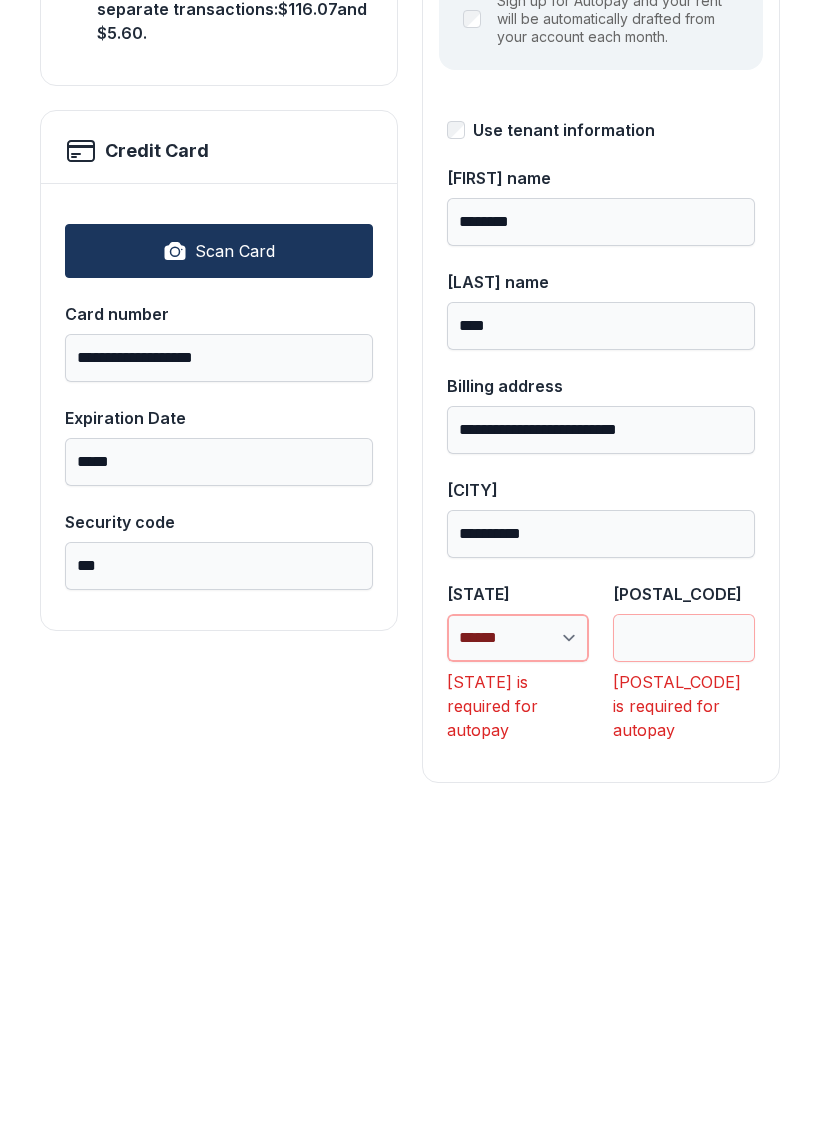 click on "**********" at bounding box center [518, 955] 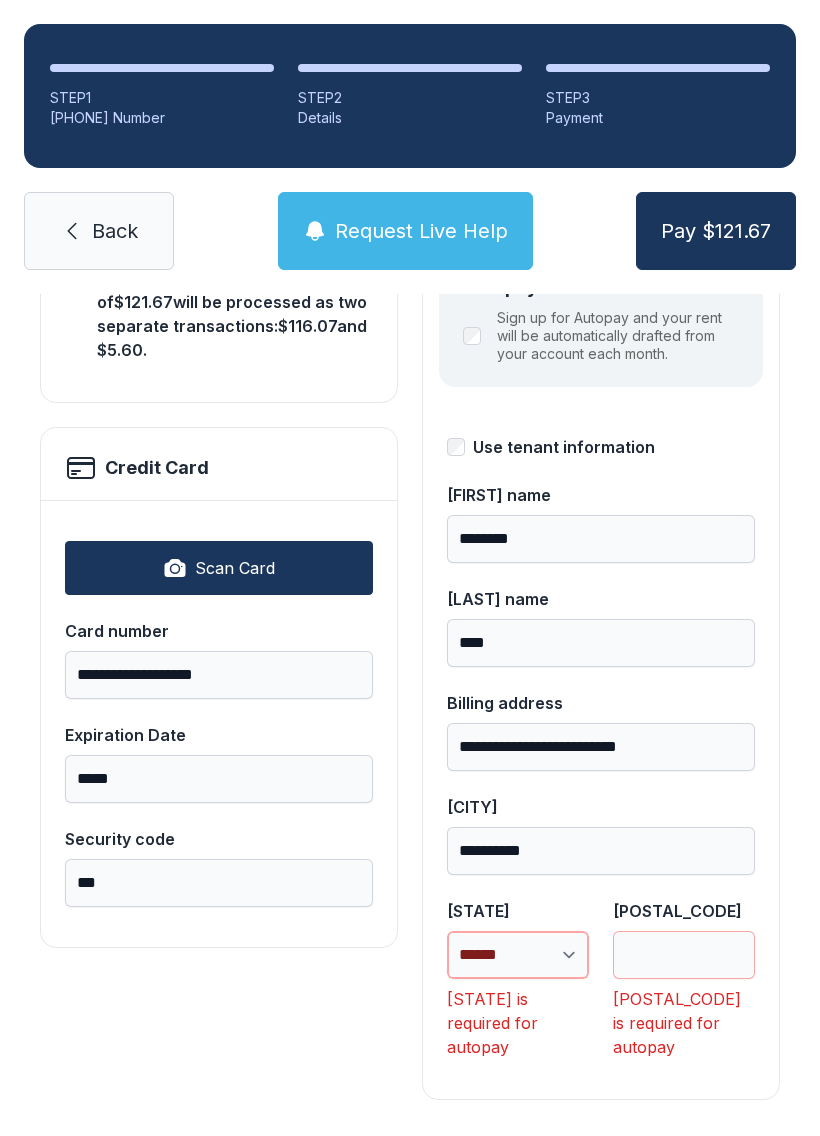 select on "**" 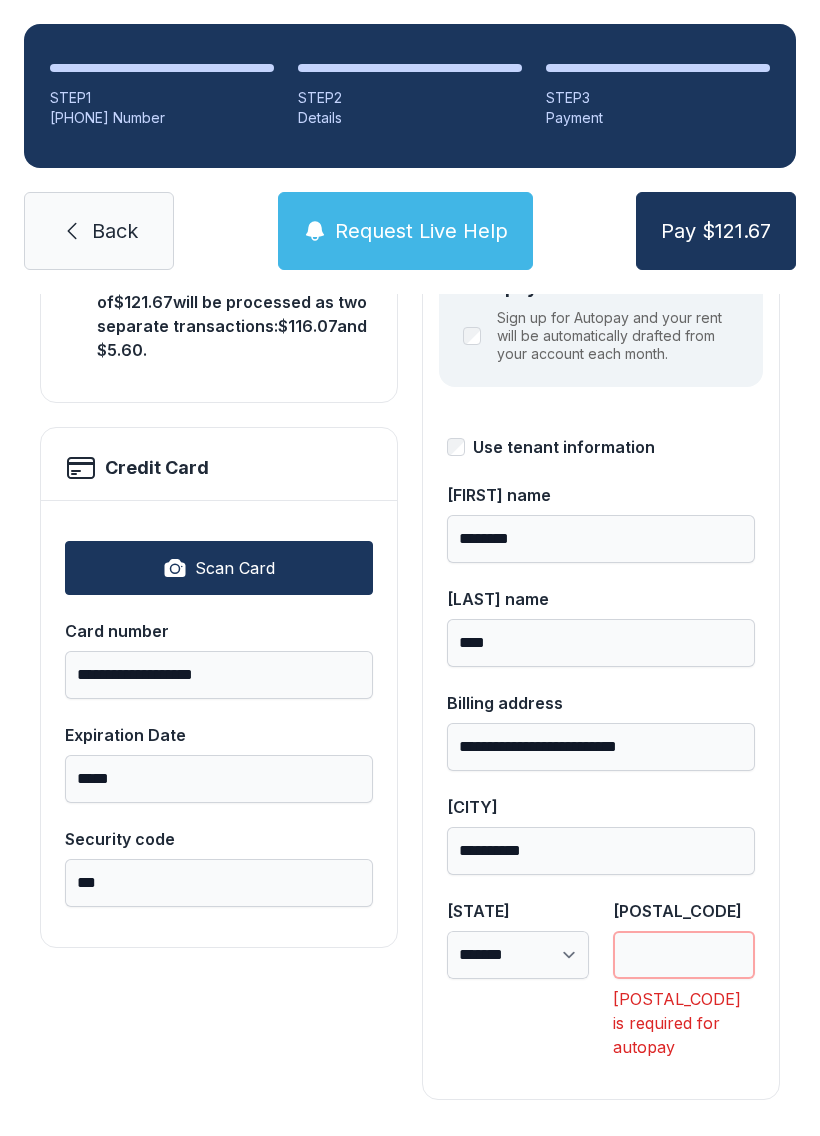 click on "[POSTAL_CODE]" at bounding box center [684, 955] 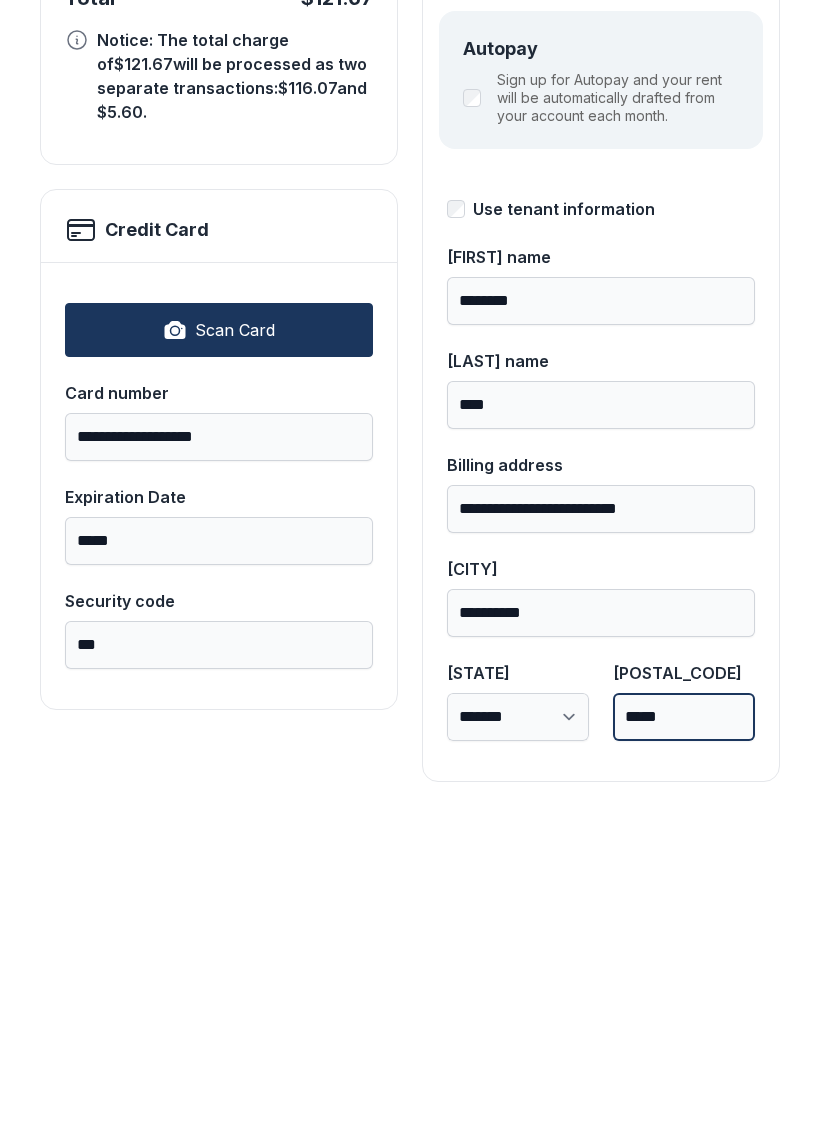 scroll, scrollTop: 218, scrollLeft: 0, axis: vertical 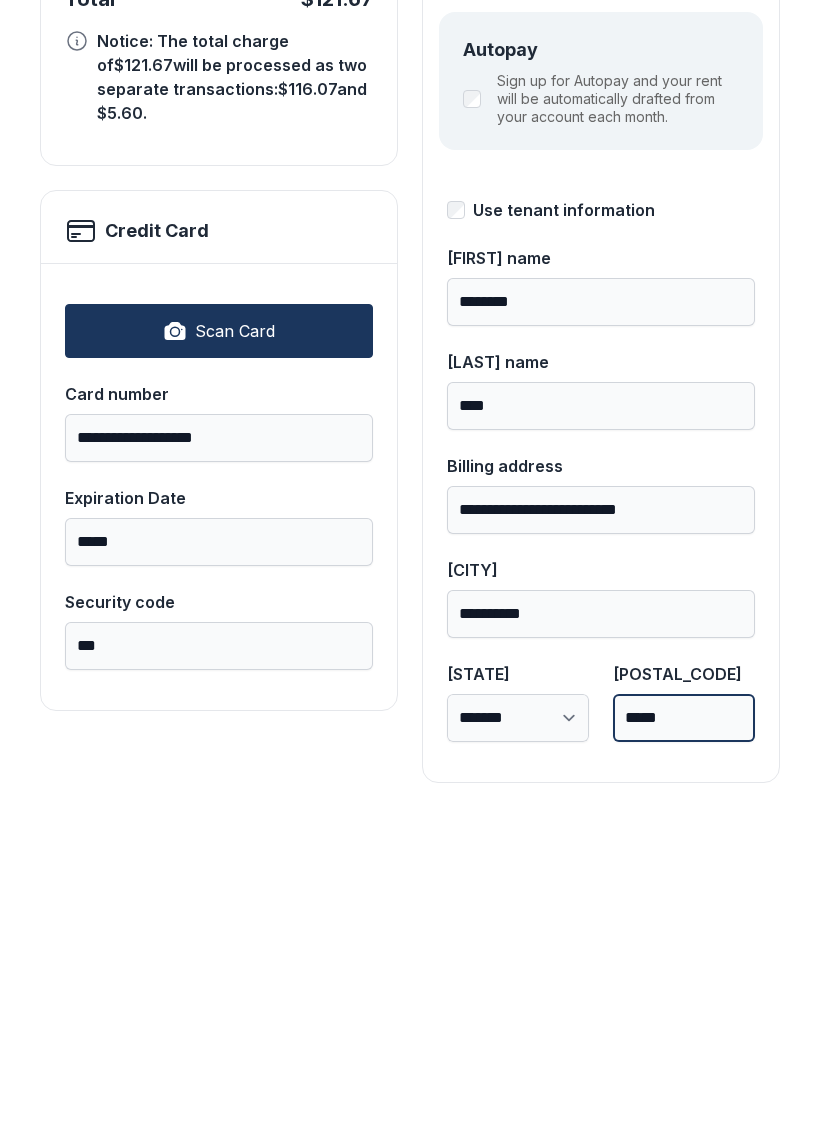 type on "*****" 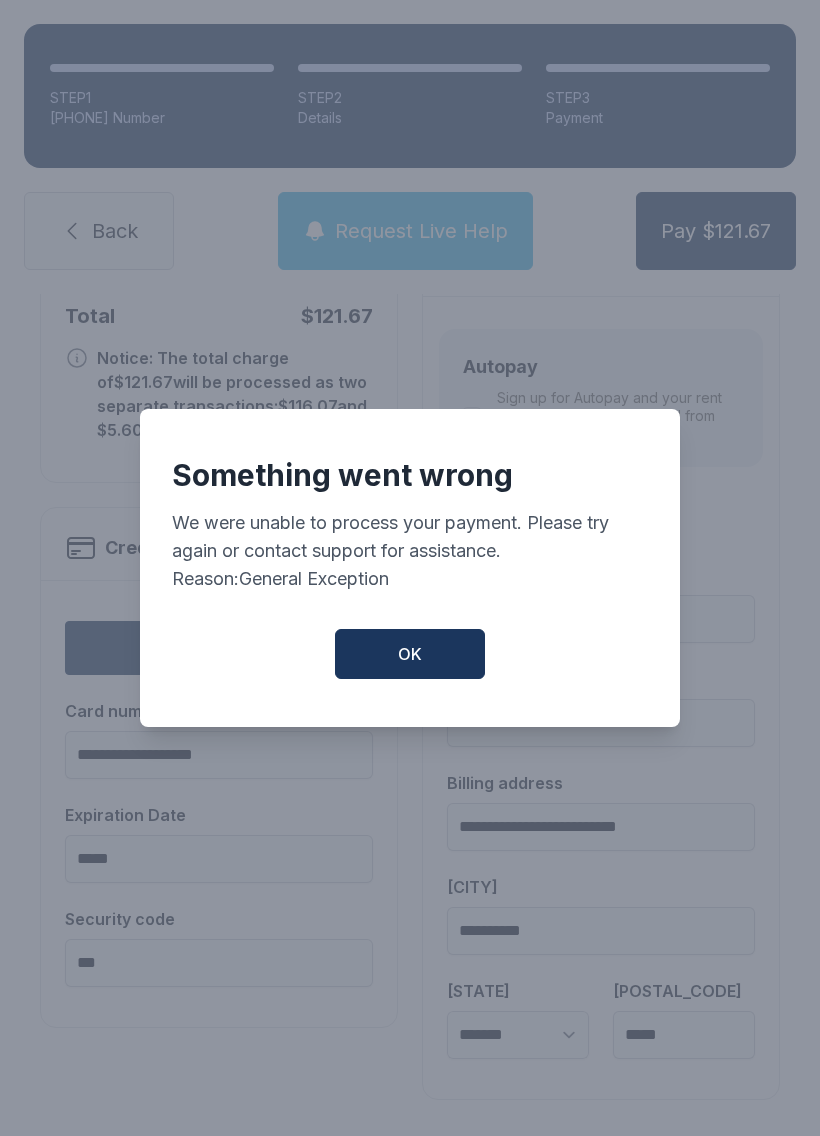 click on "OK" at bounding box center (410, 654) 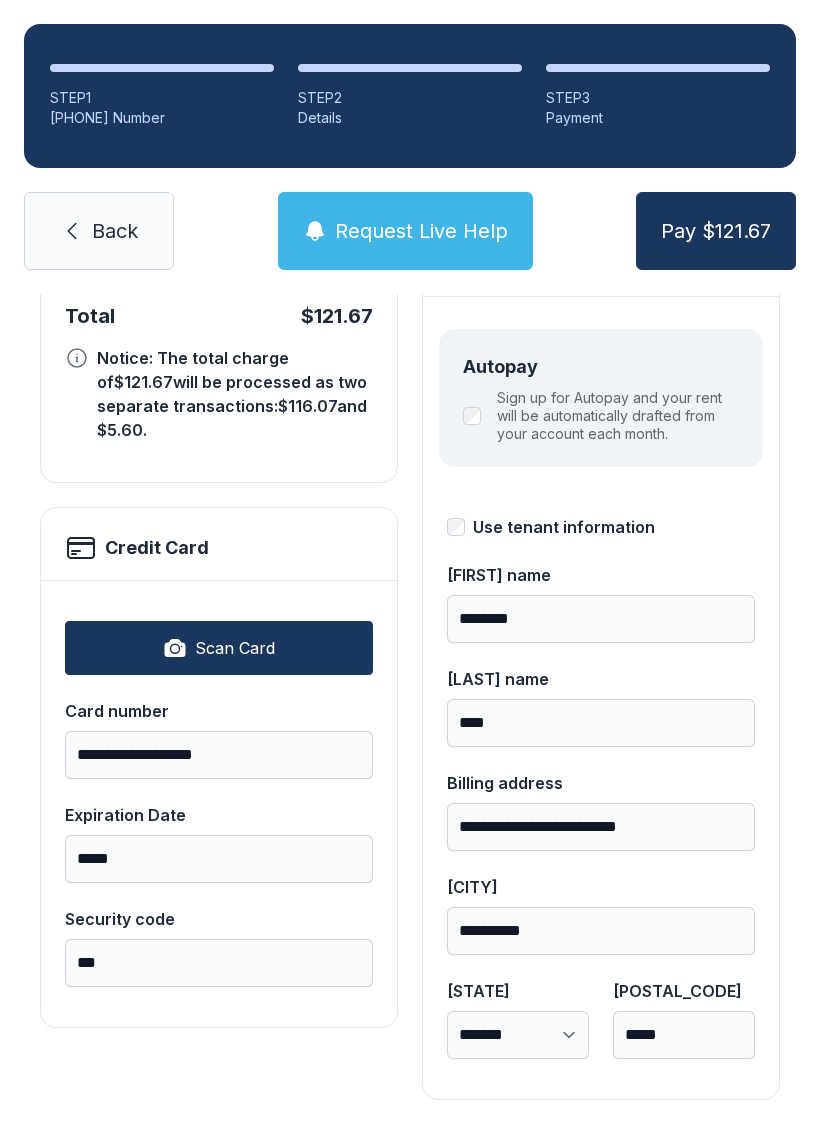 click on "Pay $121.67" at bounding box center (716, 231) 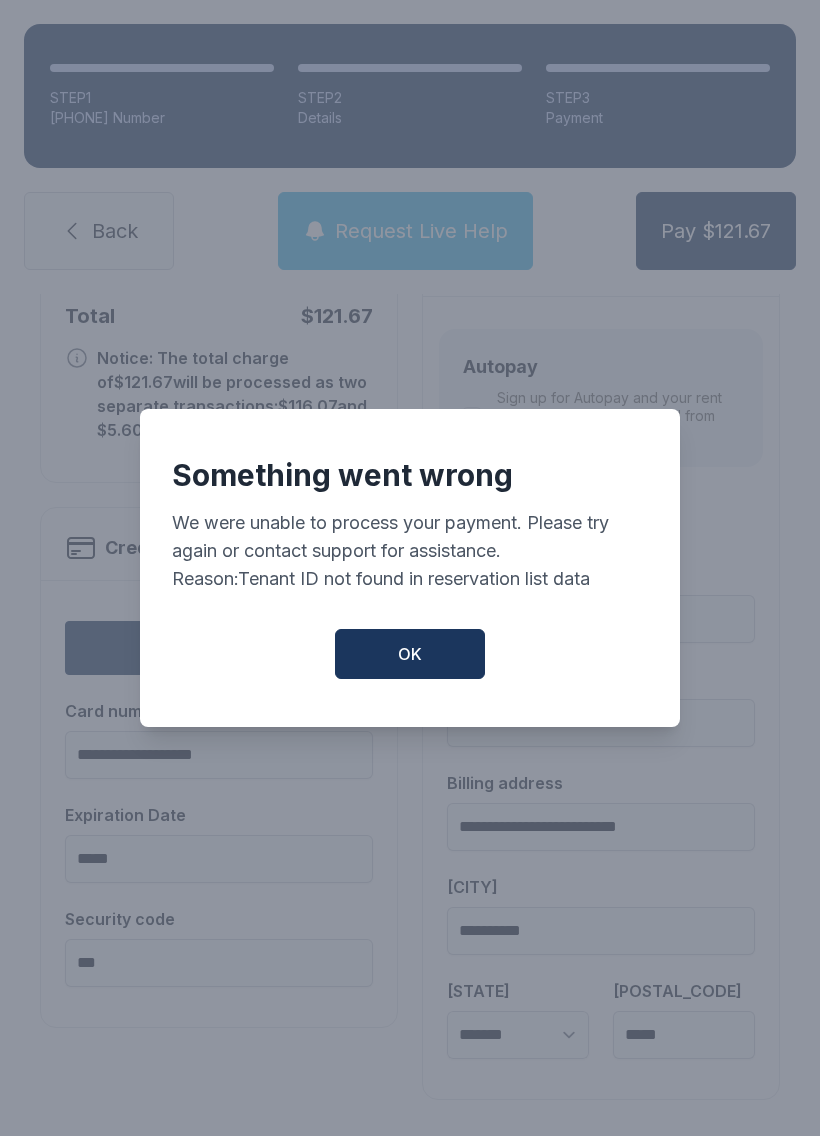 click on "OK" at bounding box center [410, 654] 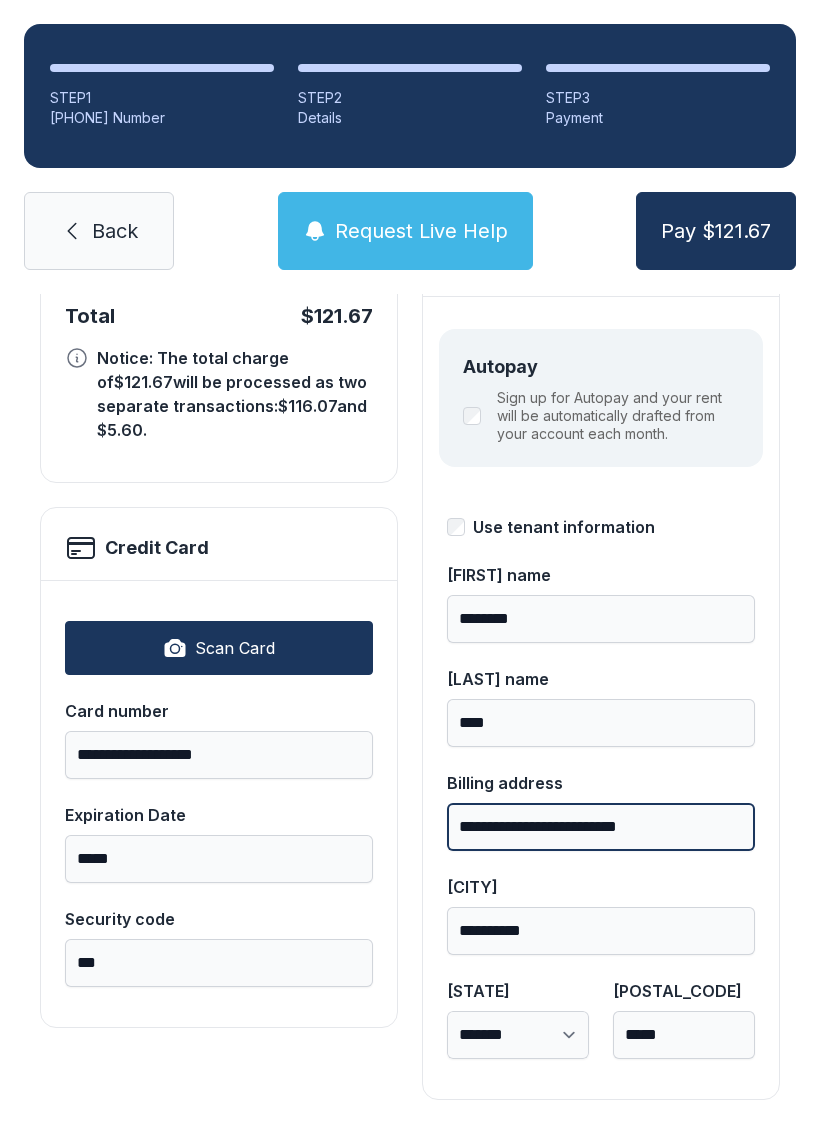click on "**********" at bounding box center (601, 827) 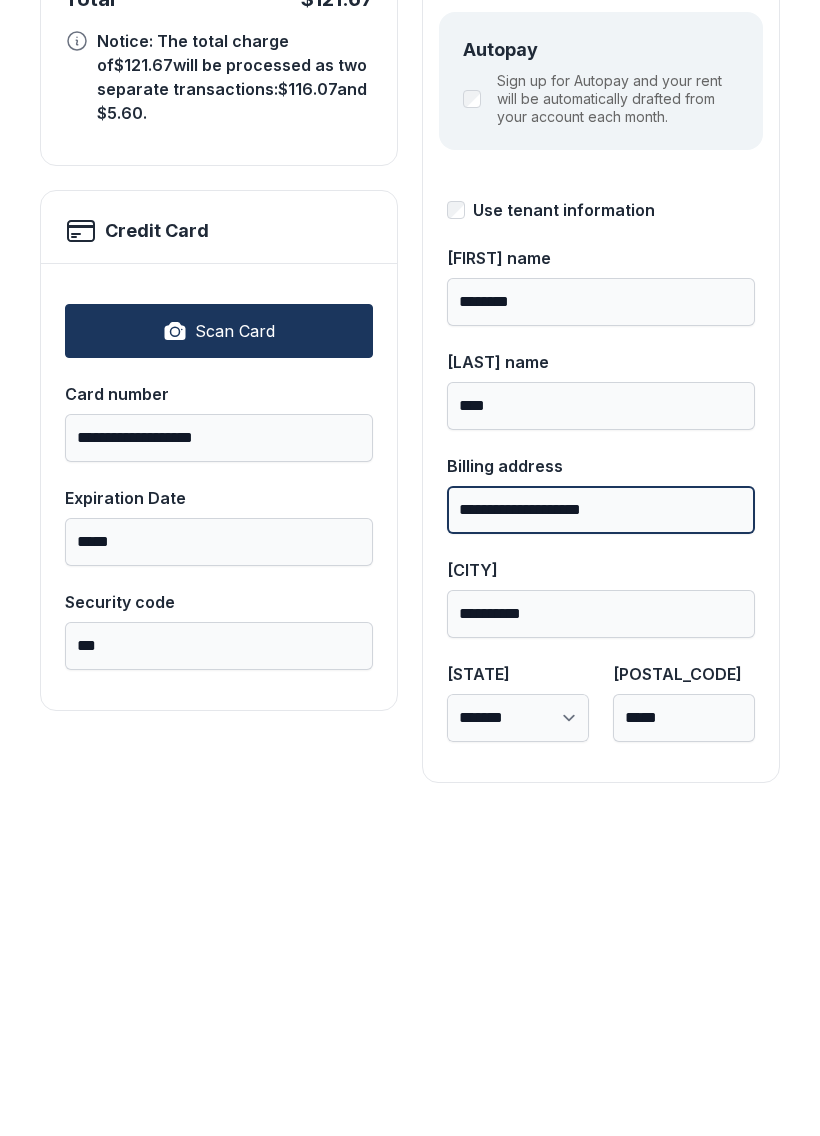 type on "**********" 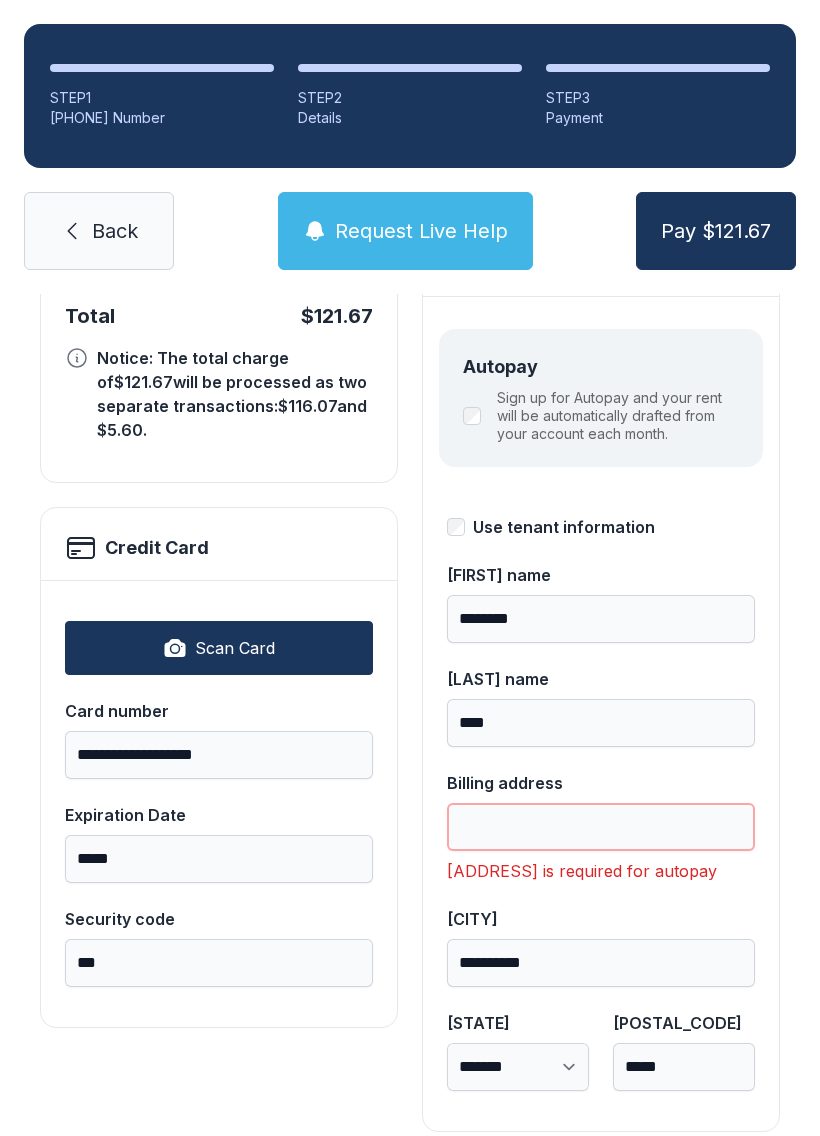 click on "Billing address" at bounding box center [601, 827] 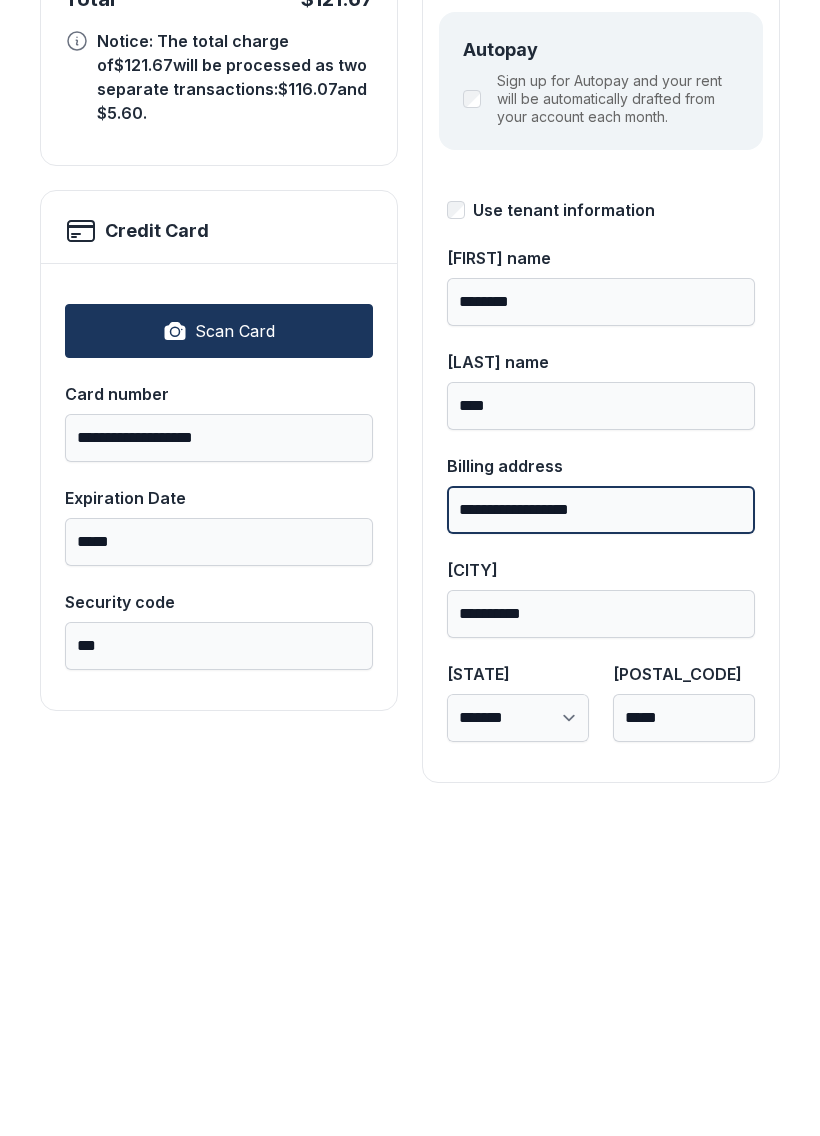 type on "**********" 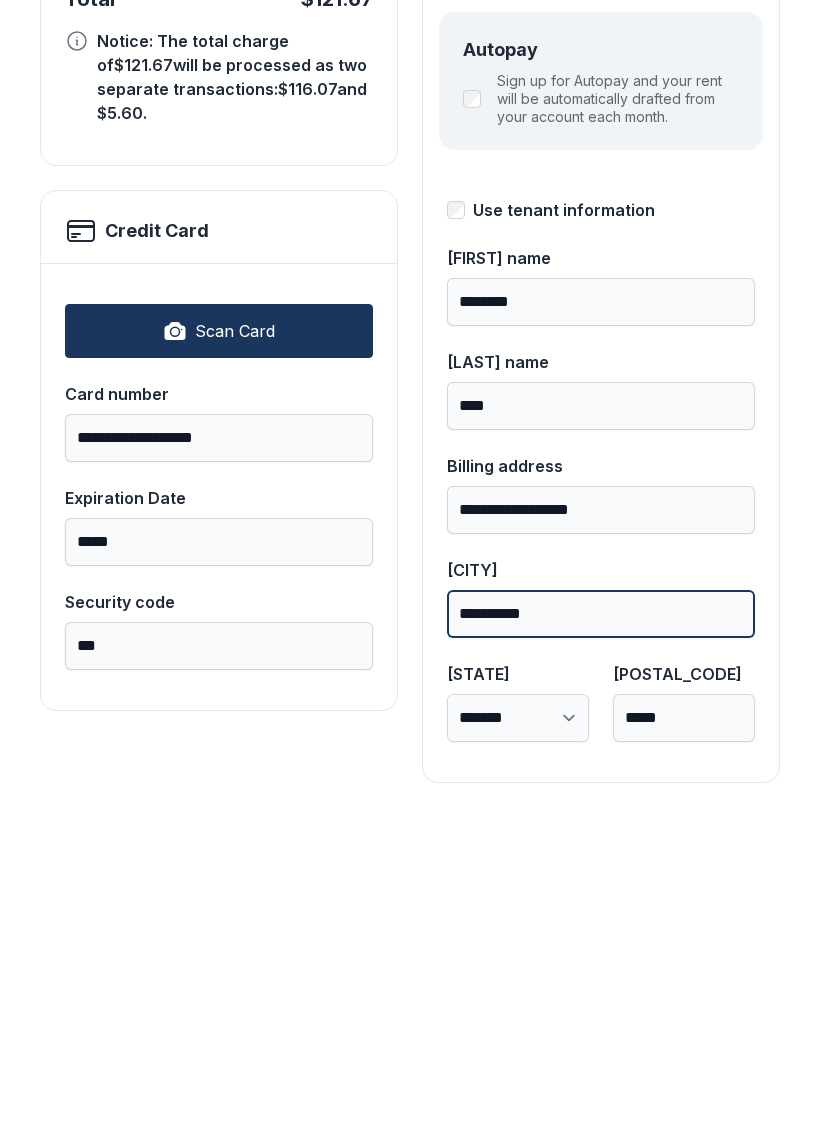 click on "**********" at bounding box center (601, 931) 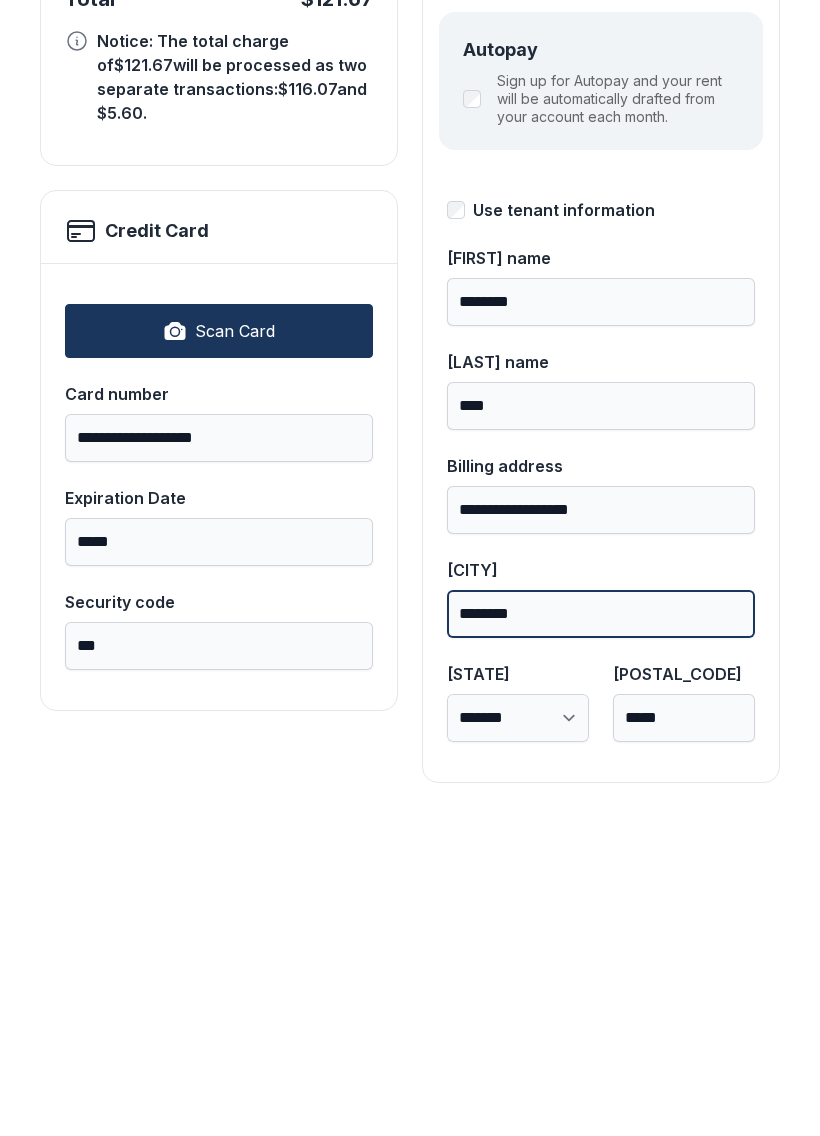 type on "********" 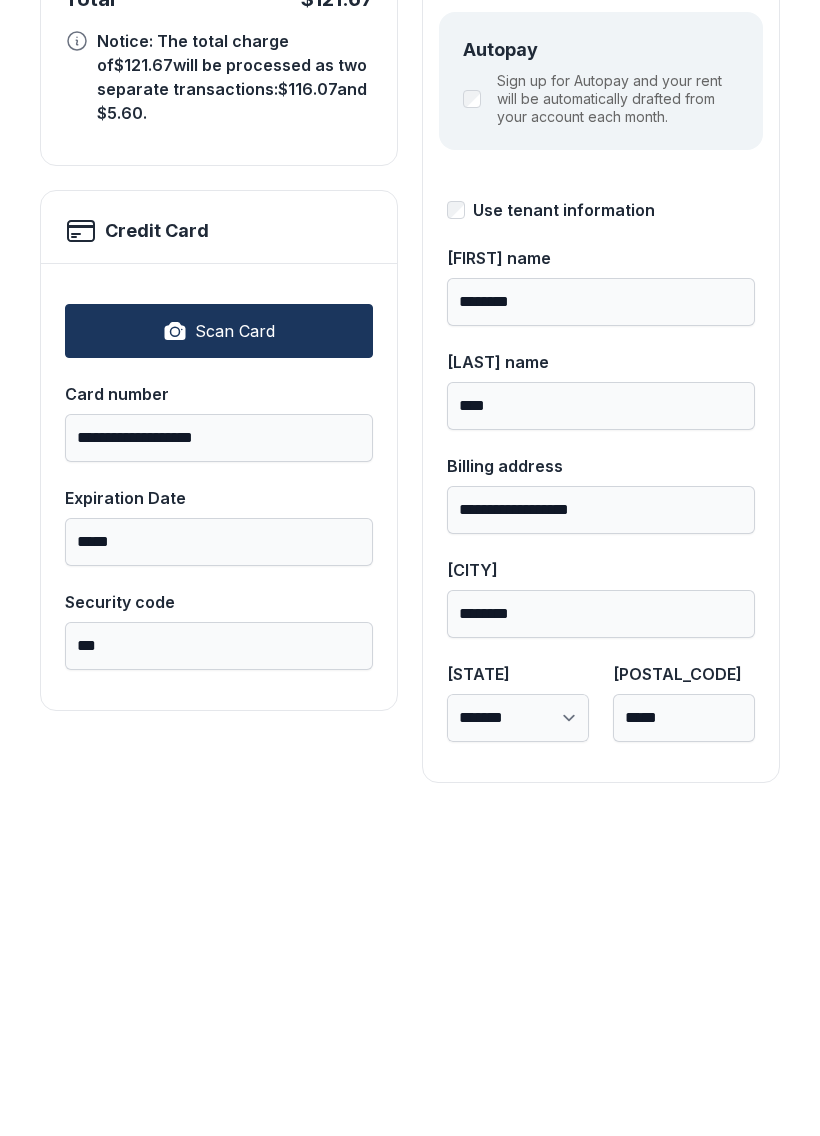 click on "**********" at bounding box center [410, 628] 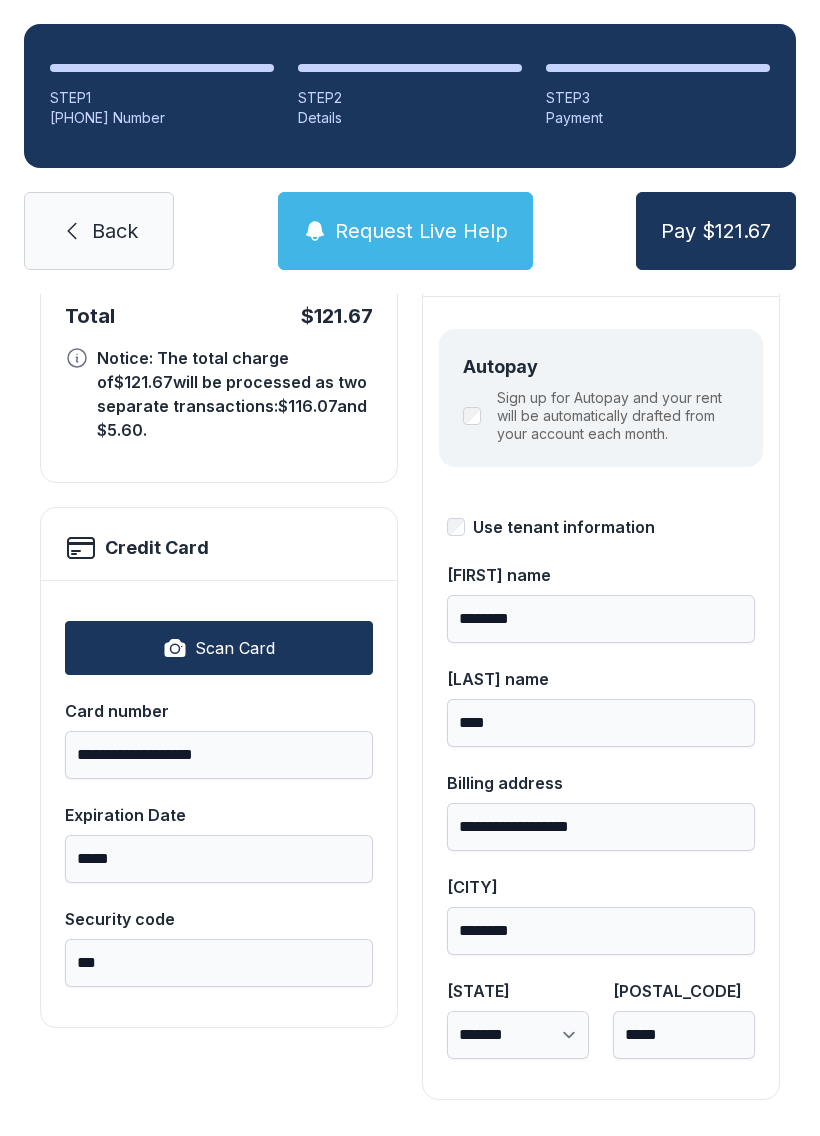 click on "Pay $121.67" at bounding box center (716, 231) 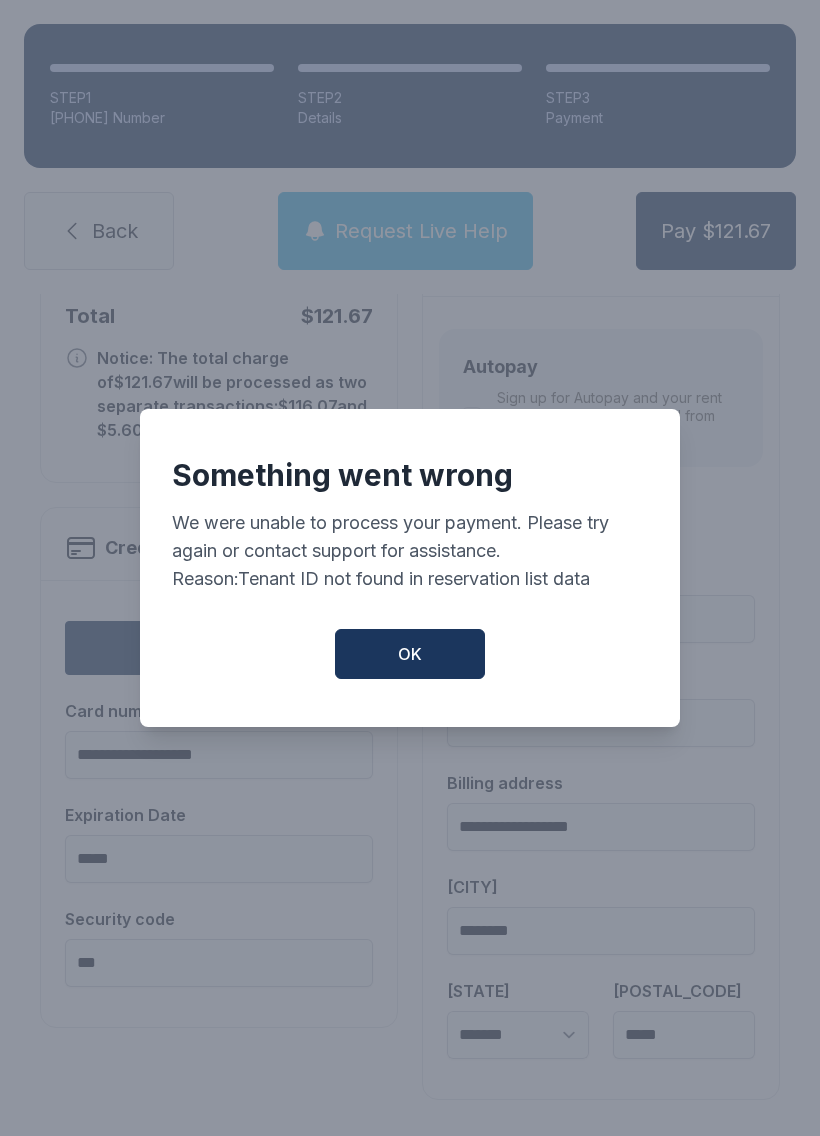 click on "OK" at bounding box center [410, 654] 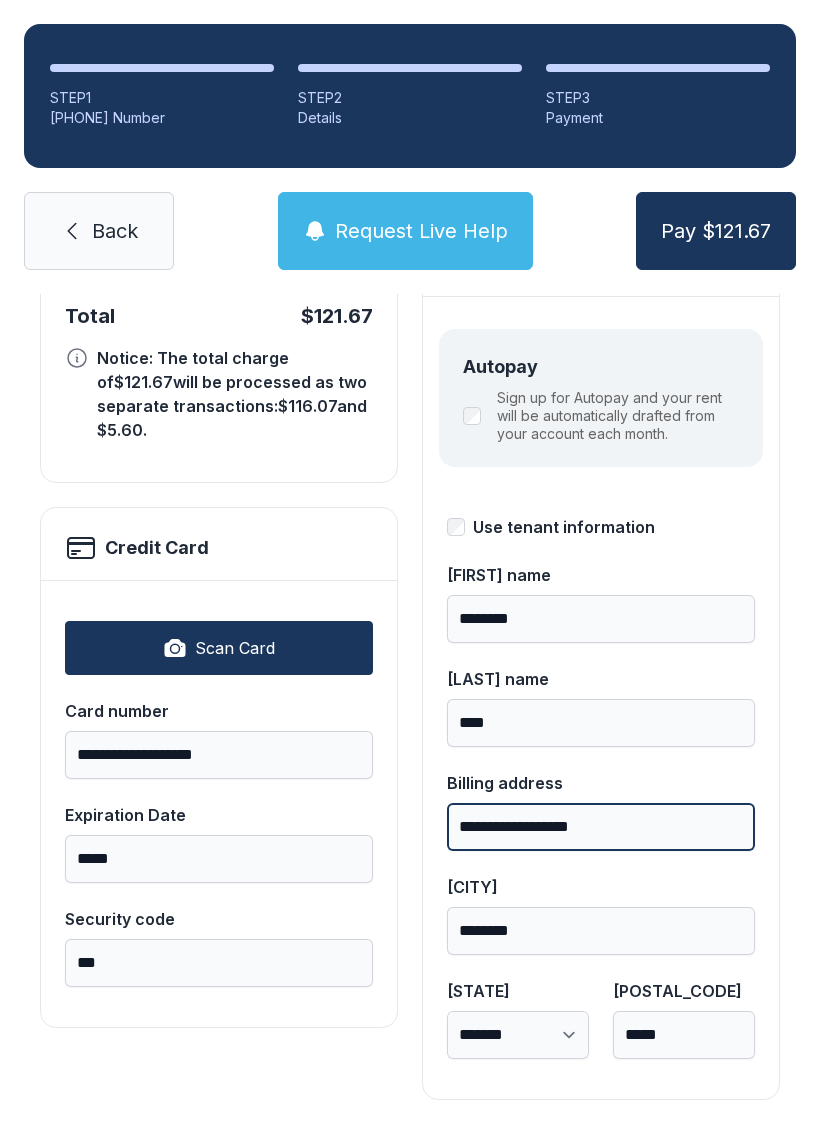 click on "**********" at bounding box center [601, 827] 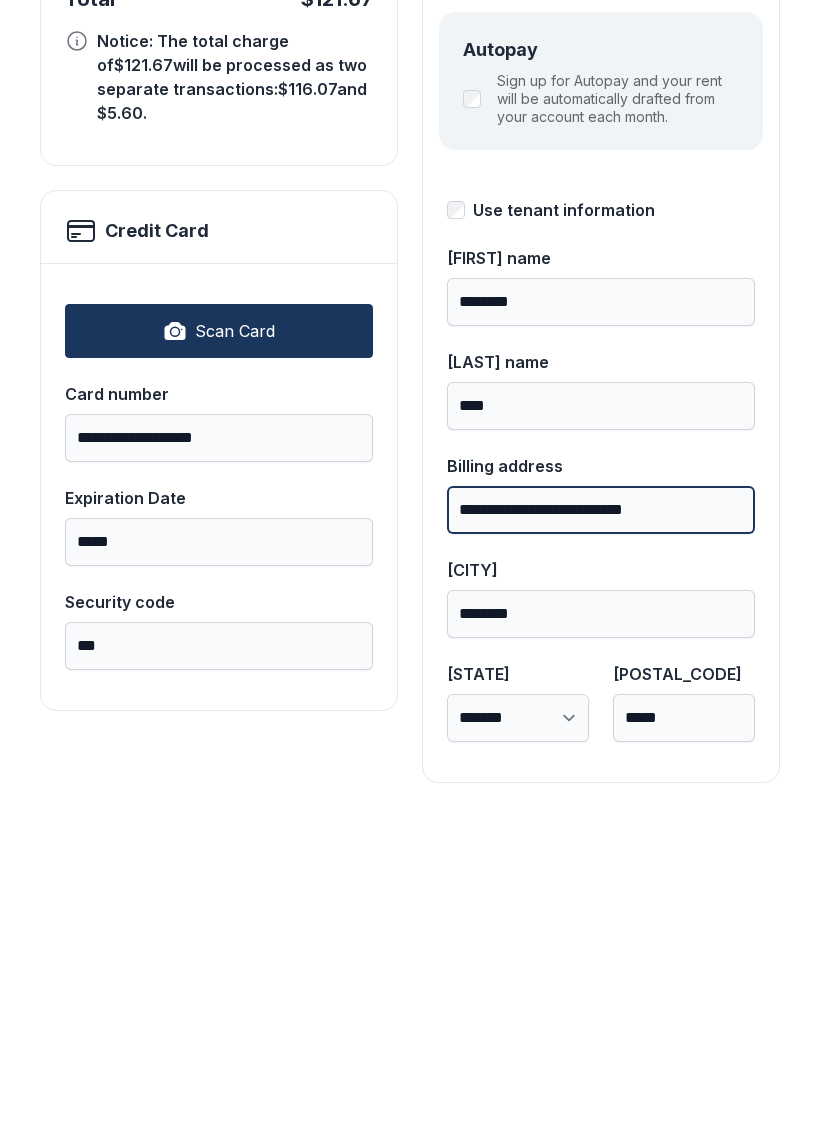 type on "**********" 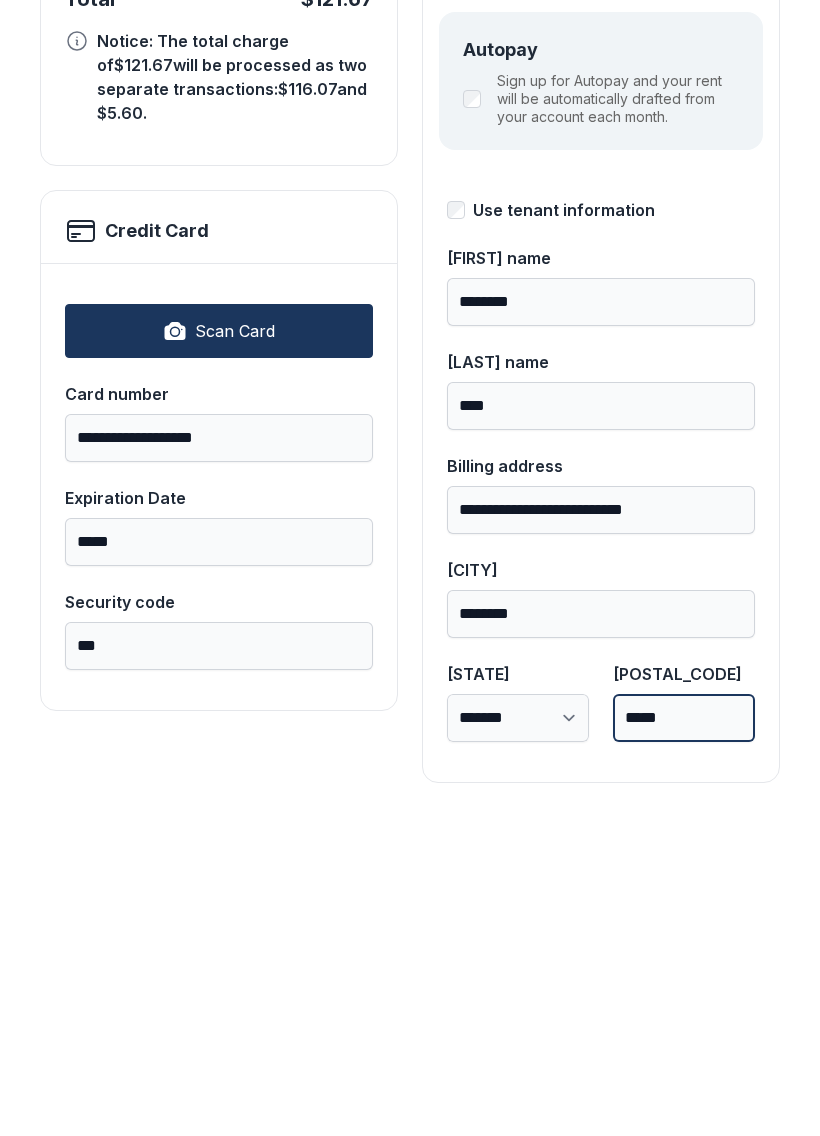 click on "*****" at bounding box center (684, 1035) 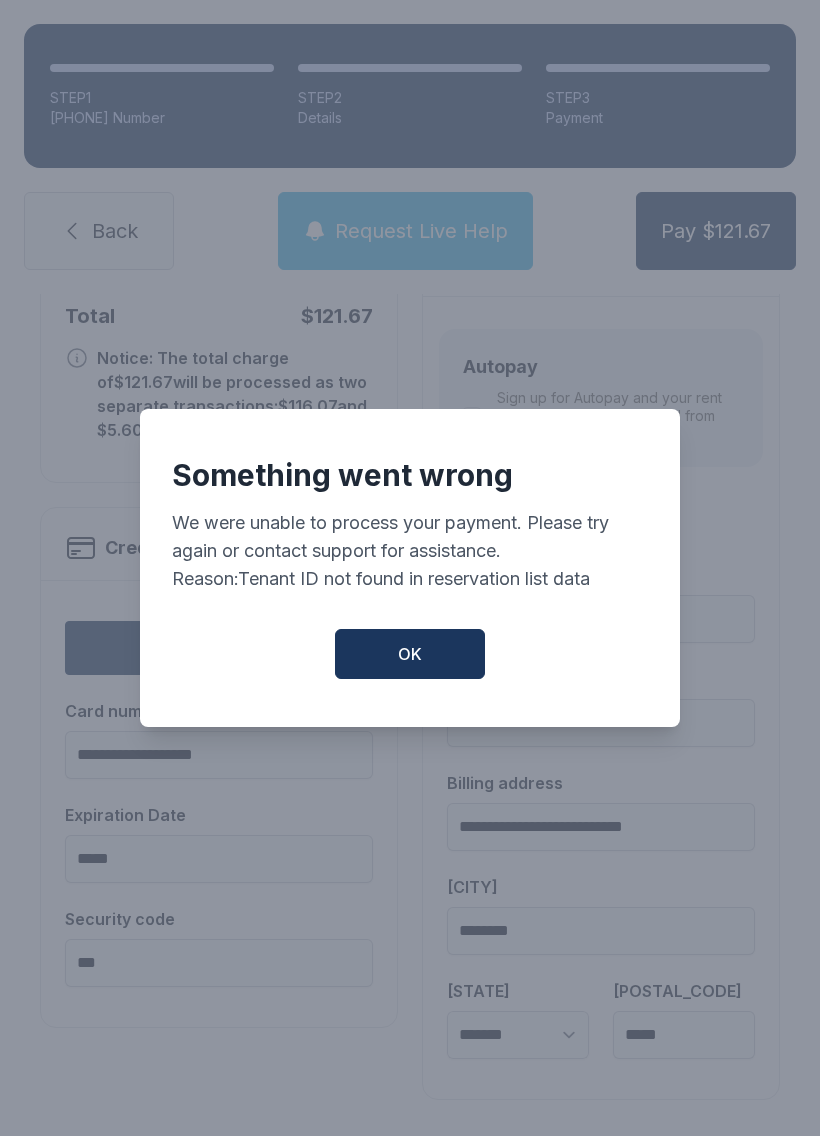 click on "OK" at bounding box center [410, 654] 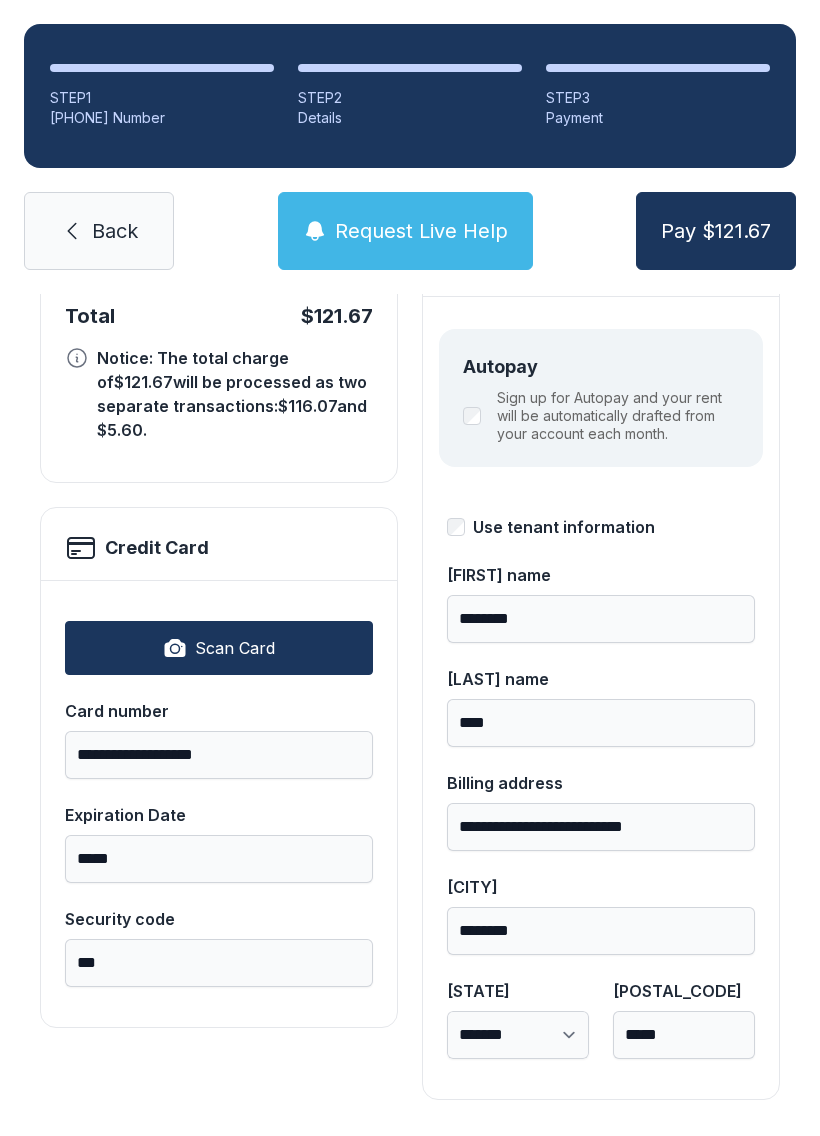 click on "Pay $121.67" at bounding box center [716, 231] 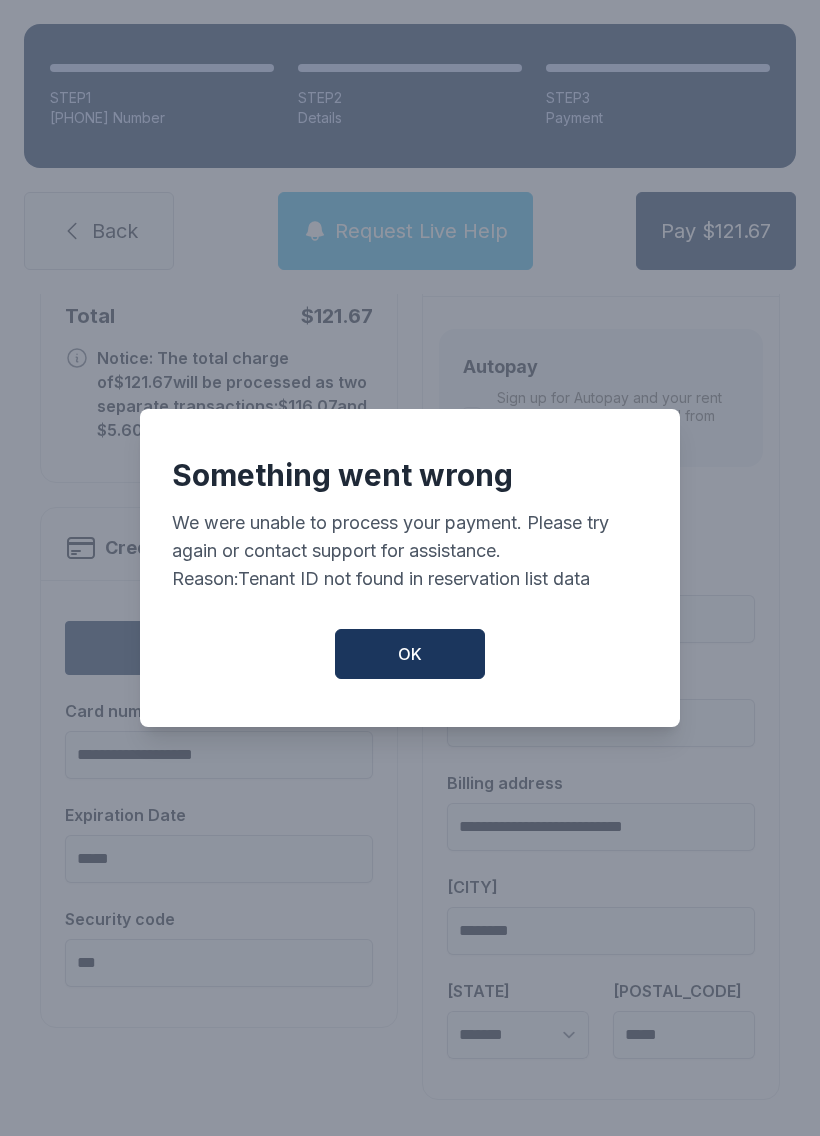 click on "OK" at bounding box center [410, 654] 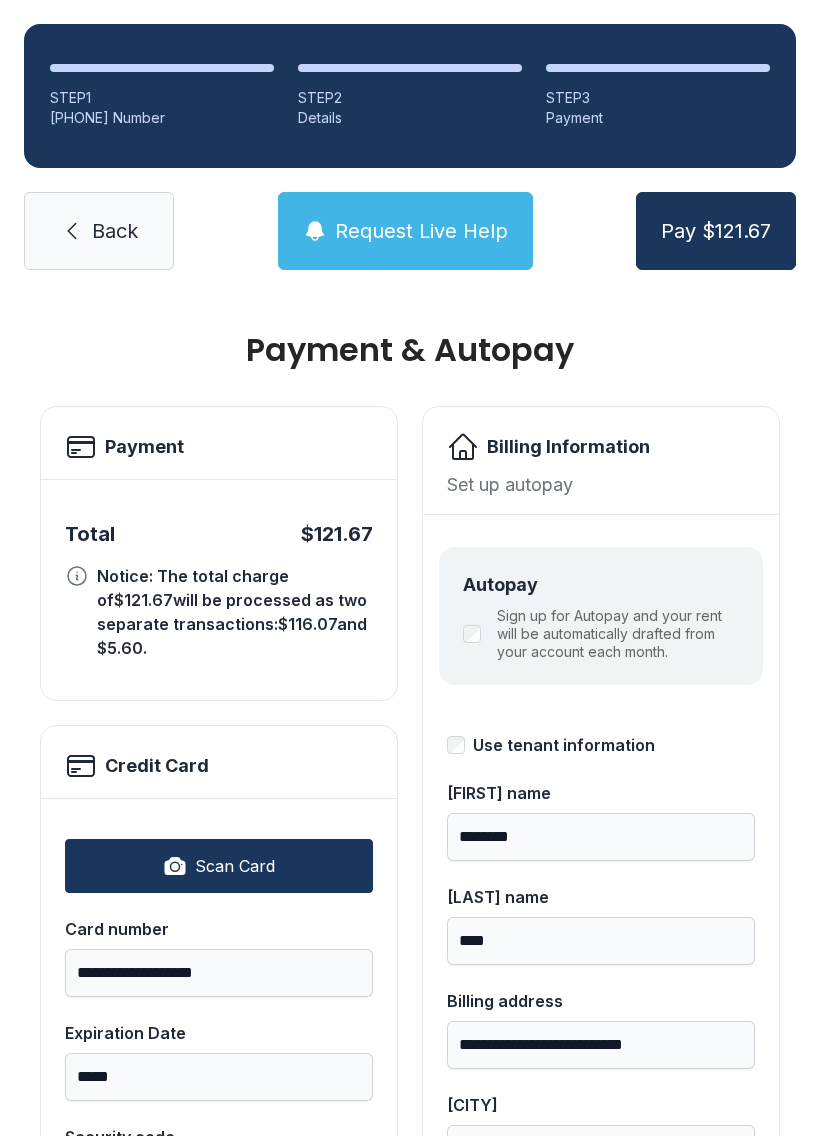 scroll, scrollTop: 0, scrollLeft: 0, axis: both 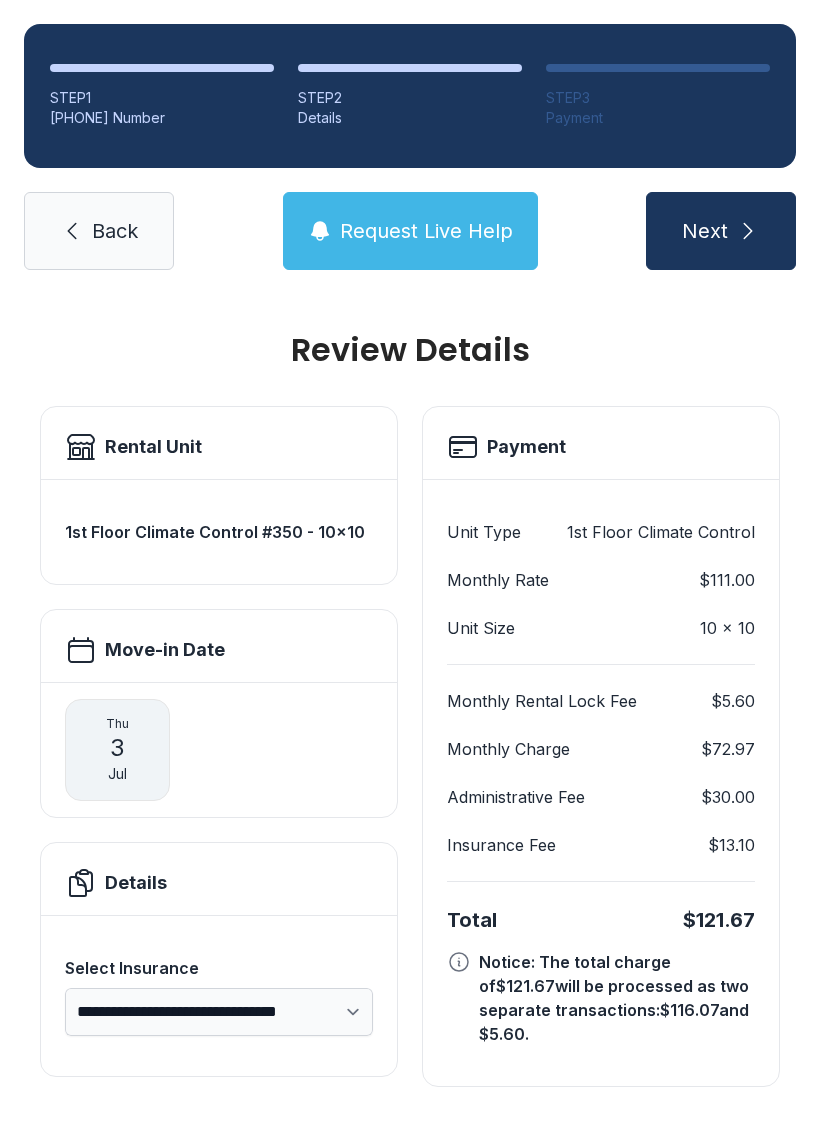 click on "Next" at bounding box center [721, 231] 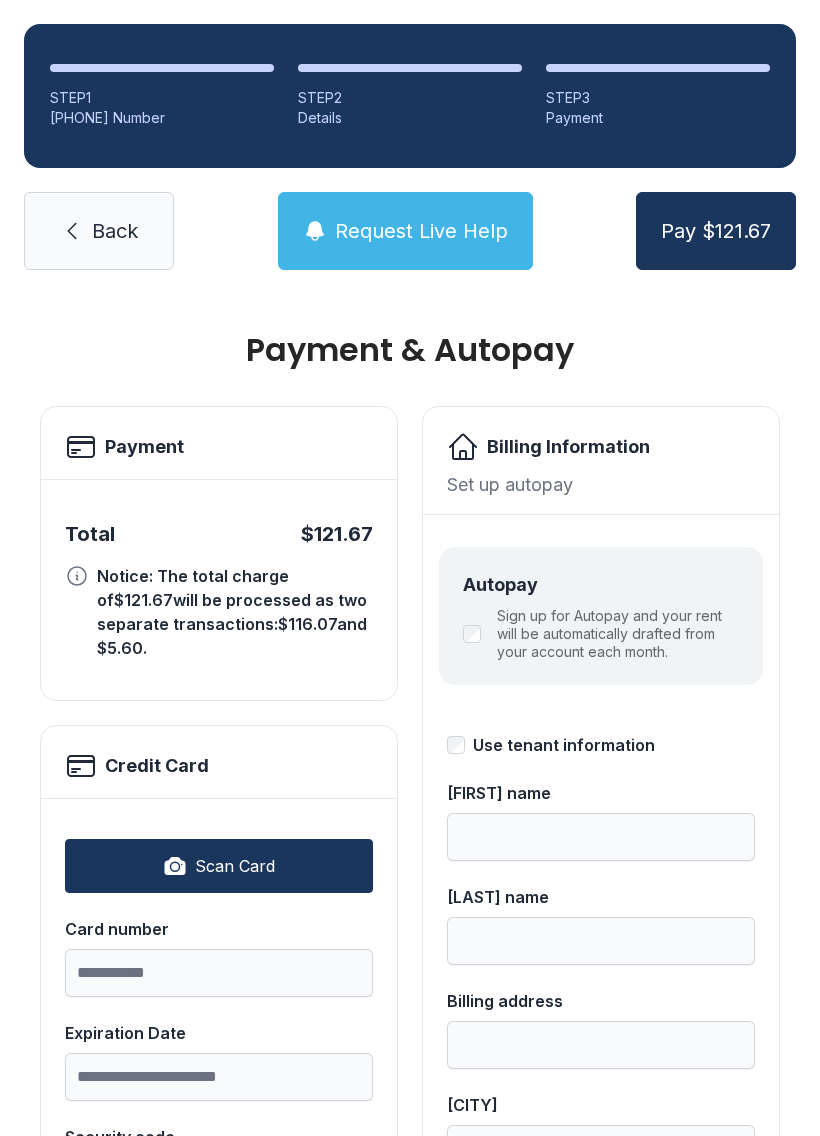 click on "Back" at bounding box center (115, 231) 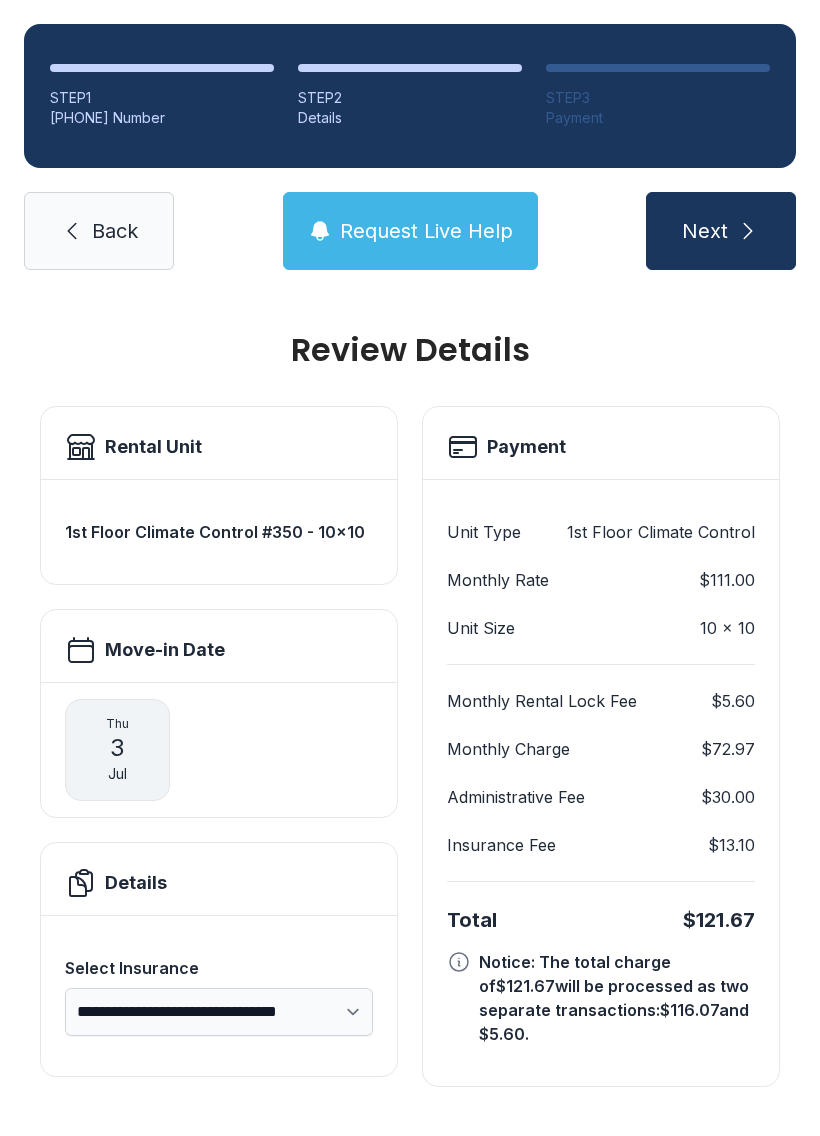 click on "Back" at bounding box center [99, 231] 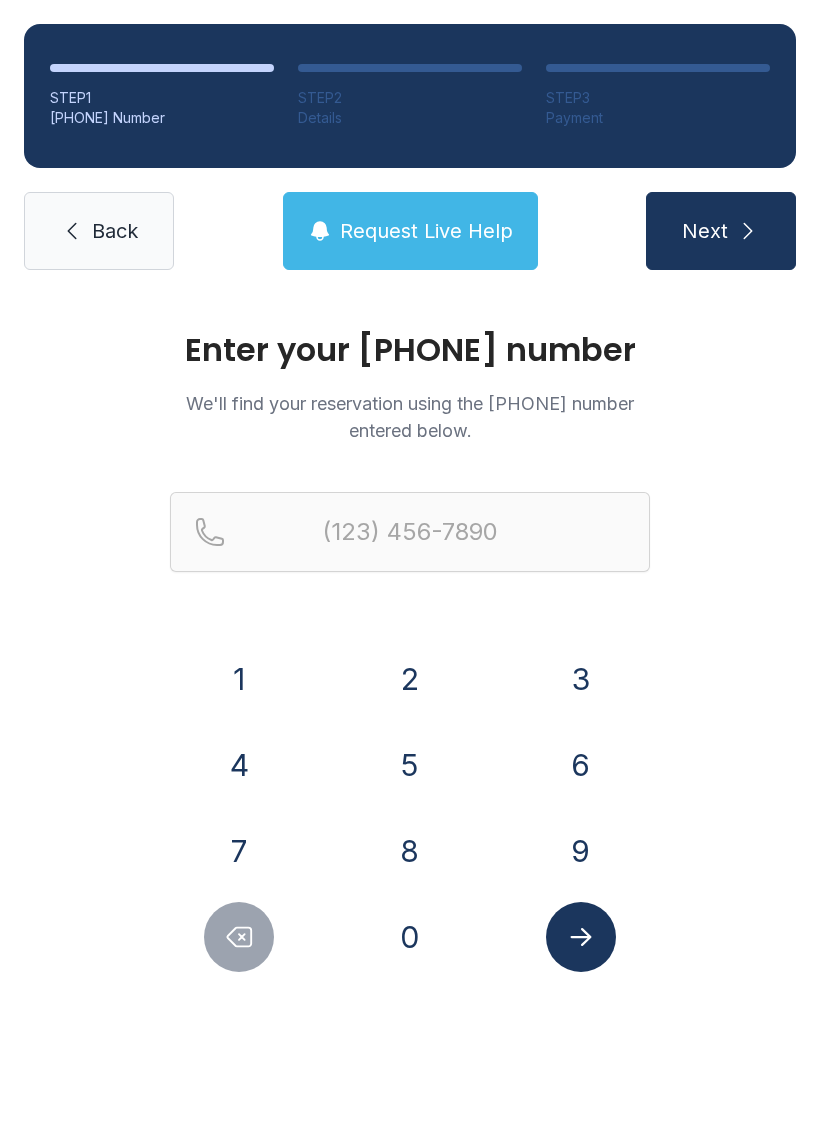 click on "Back" at bounding box center (99, 231) 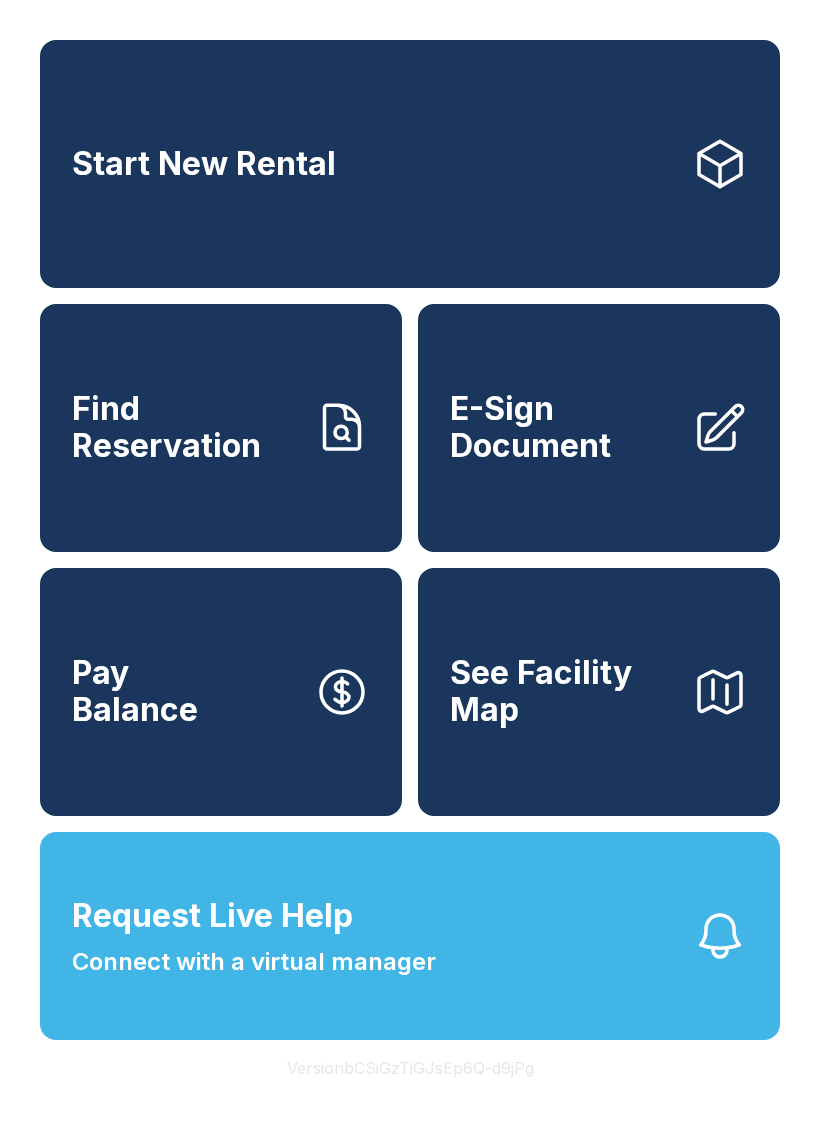 click on "Pay Balance" at bounding box center (221, 692) 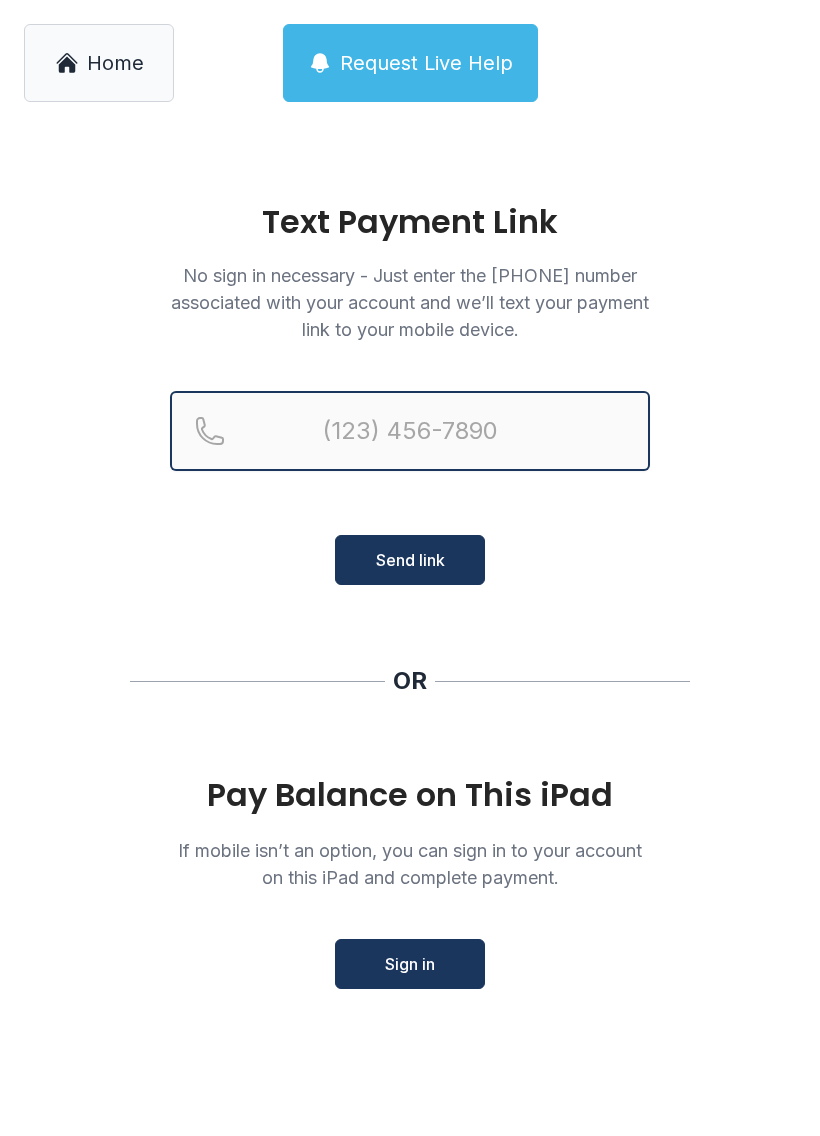 click at bounding box center (410, 431) 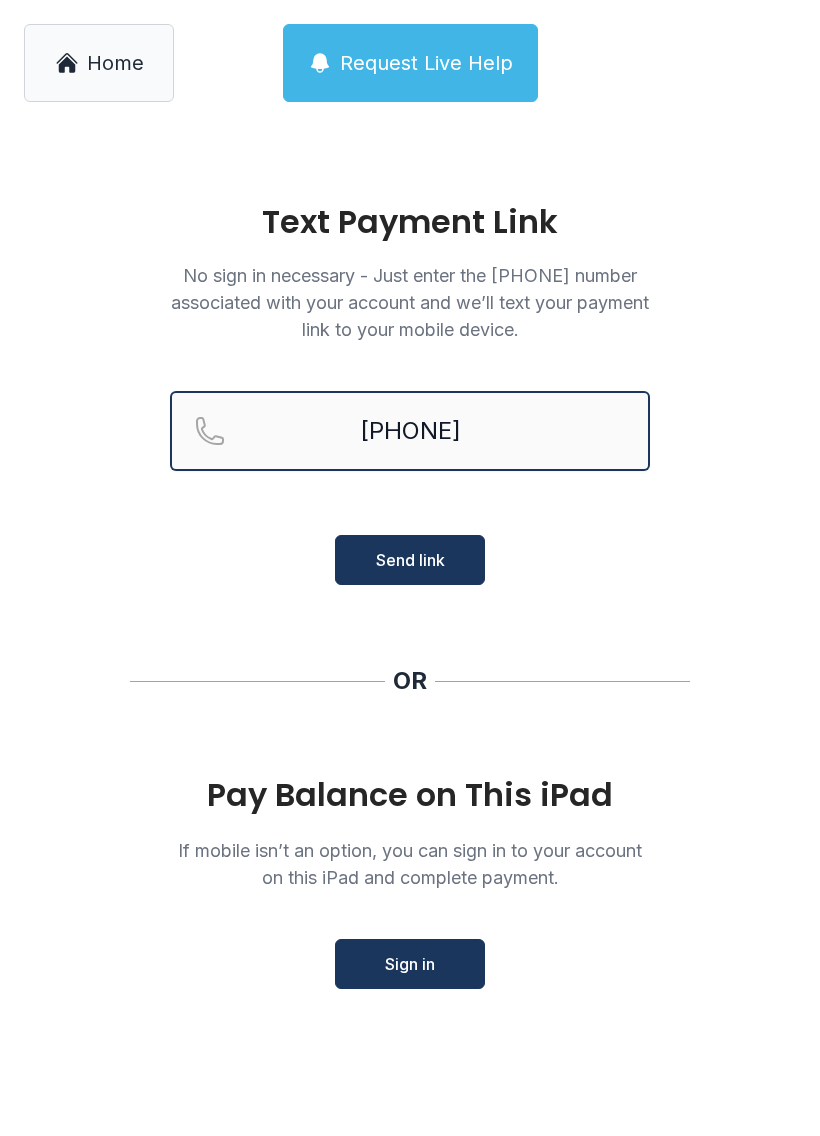 type on "[PHONE]" 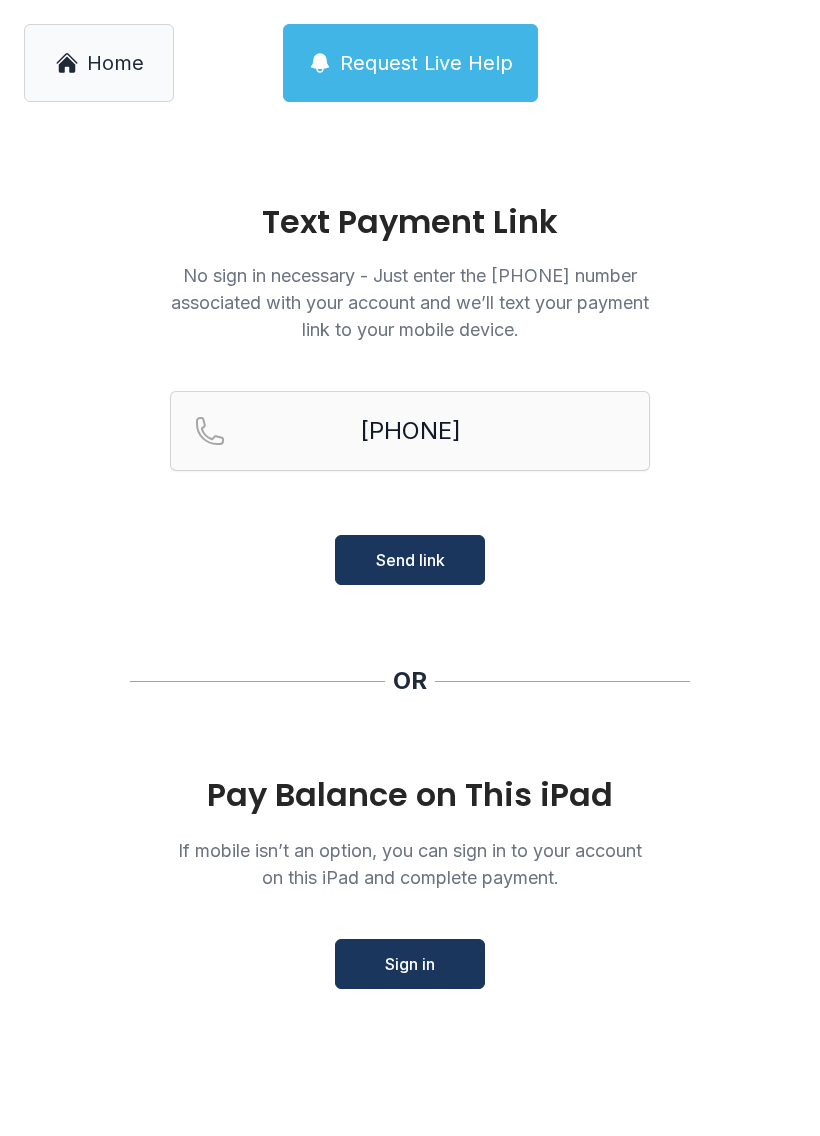 click on "Send link" at bounding box center [410, 560] 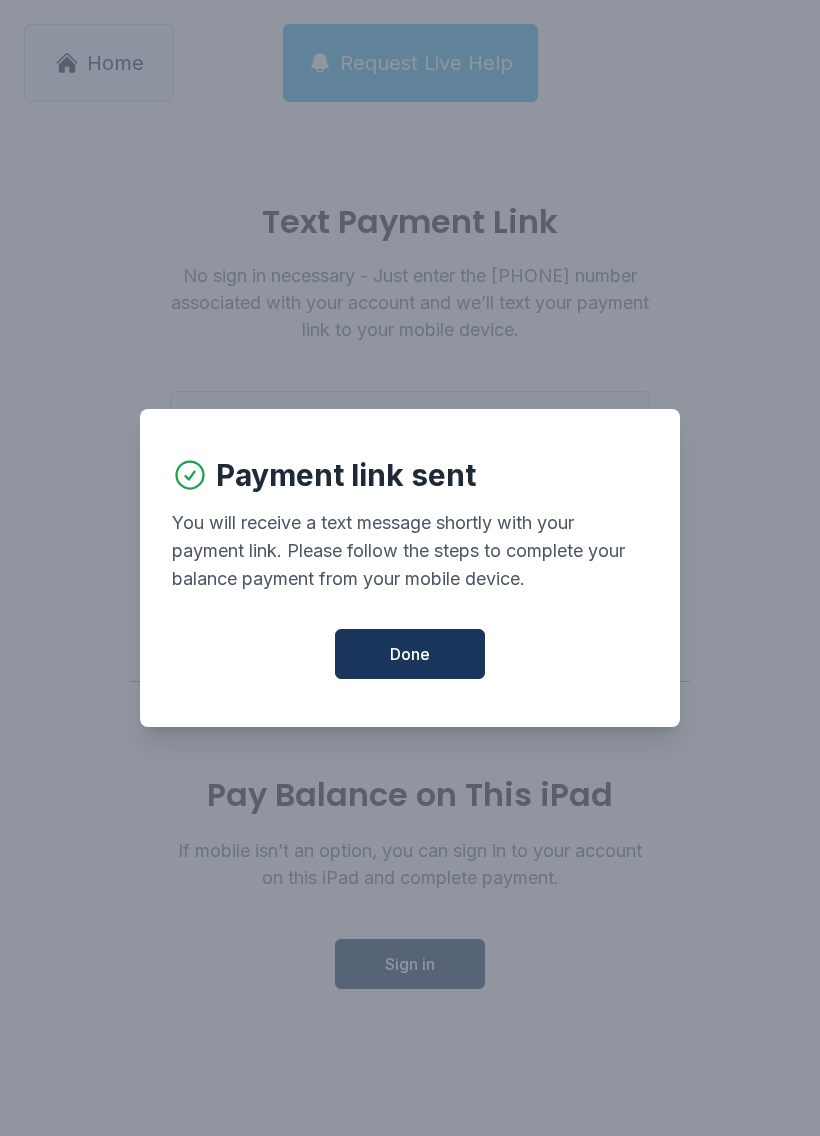 click on "Done" at bounding box center [410, 654] 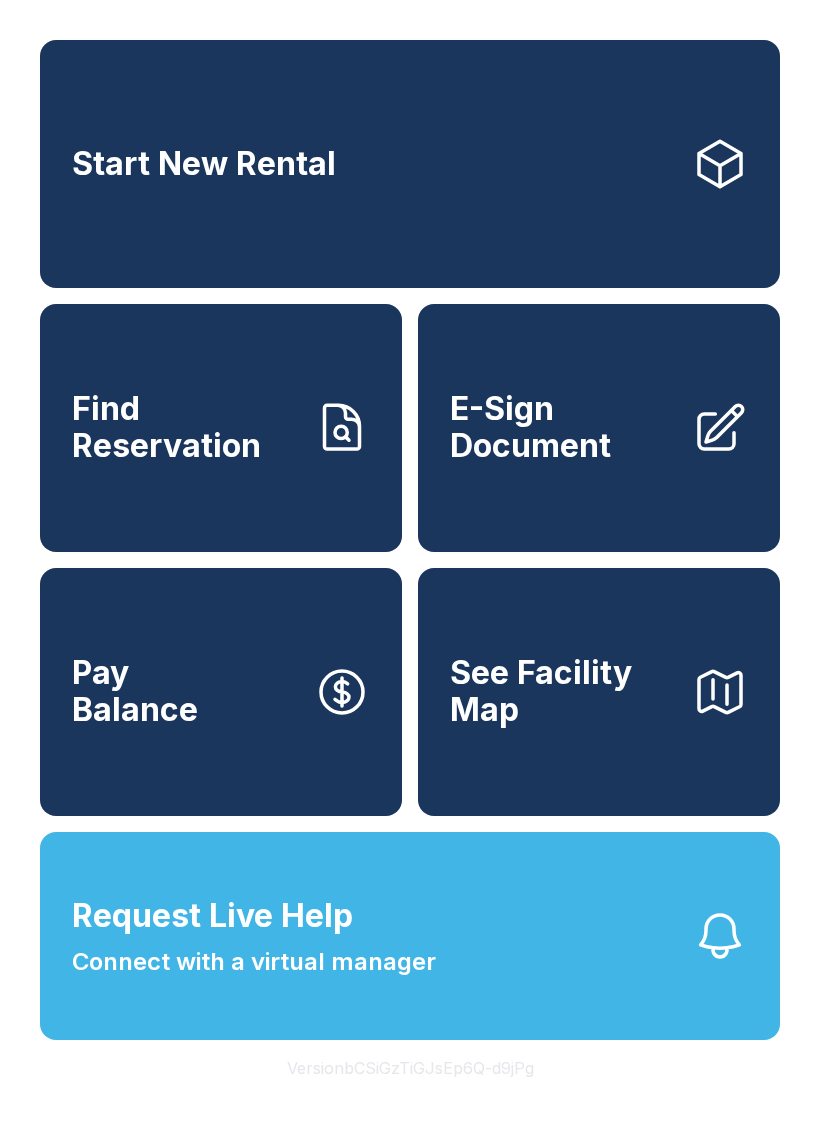 click on "E-Sign Document" at bounding box center [599, 428] 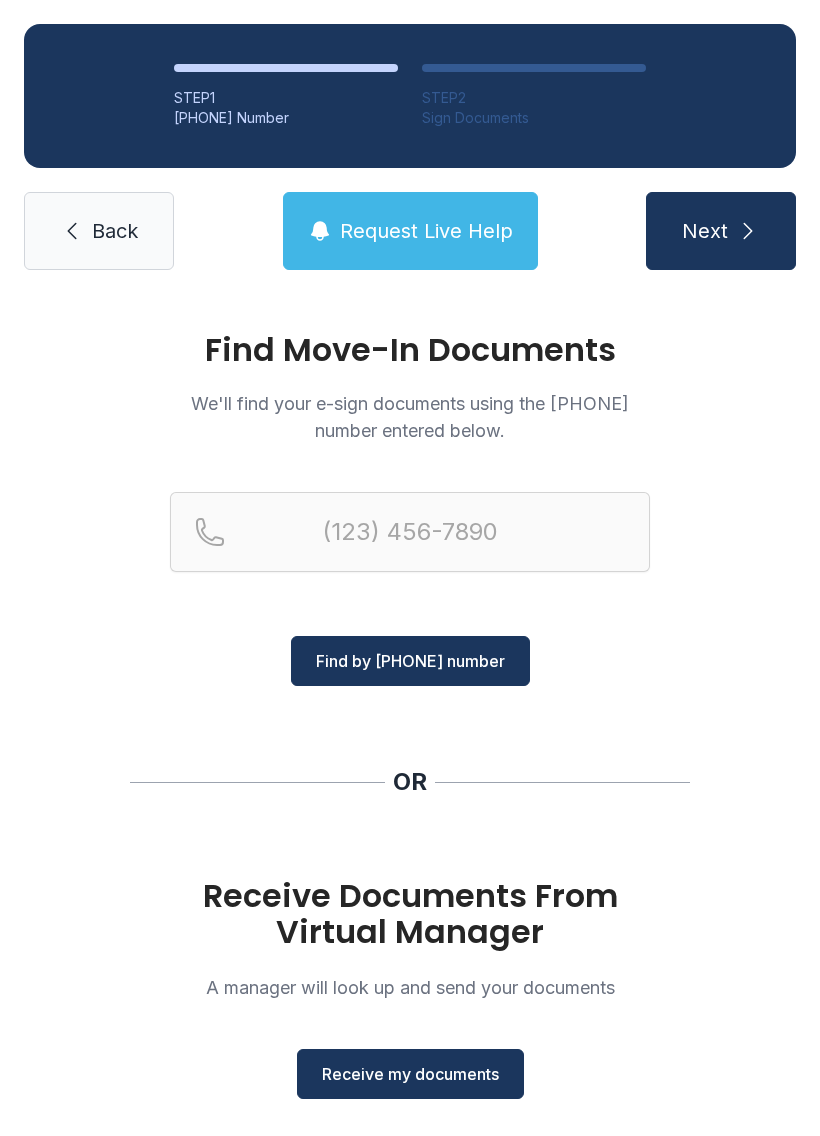 click on "Receive my documents" at bounding box center (410, 1074) 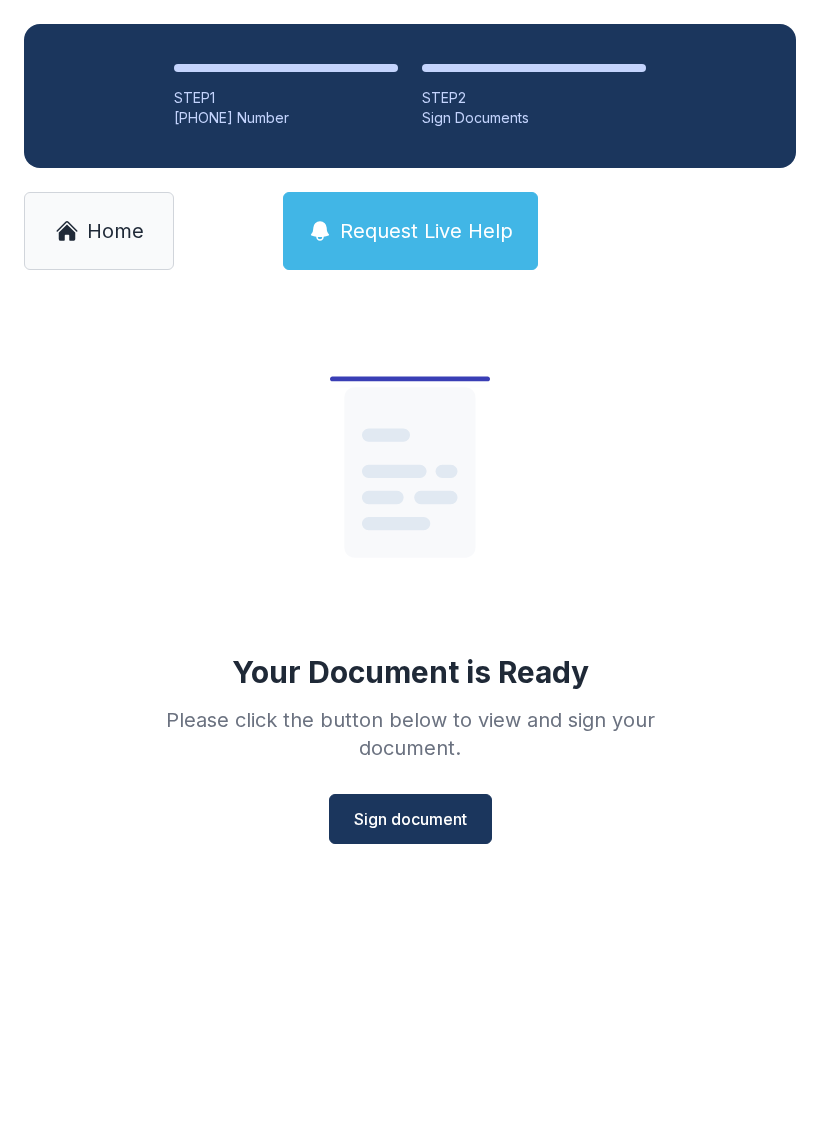 click on "Sign document" at bounding box center [410, 819] 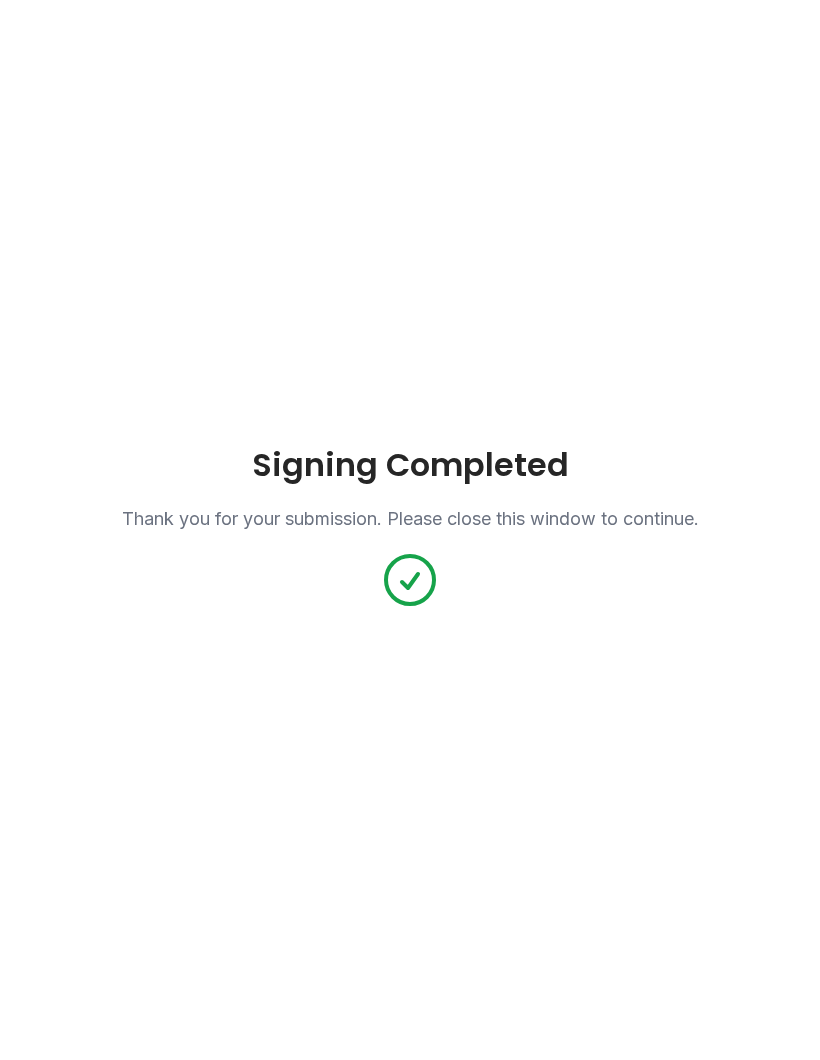 scroll, scrollTop: 0, scrollLeft: 0, axis: both 